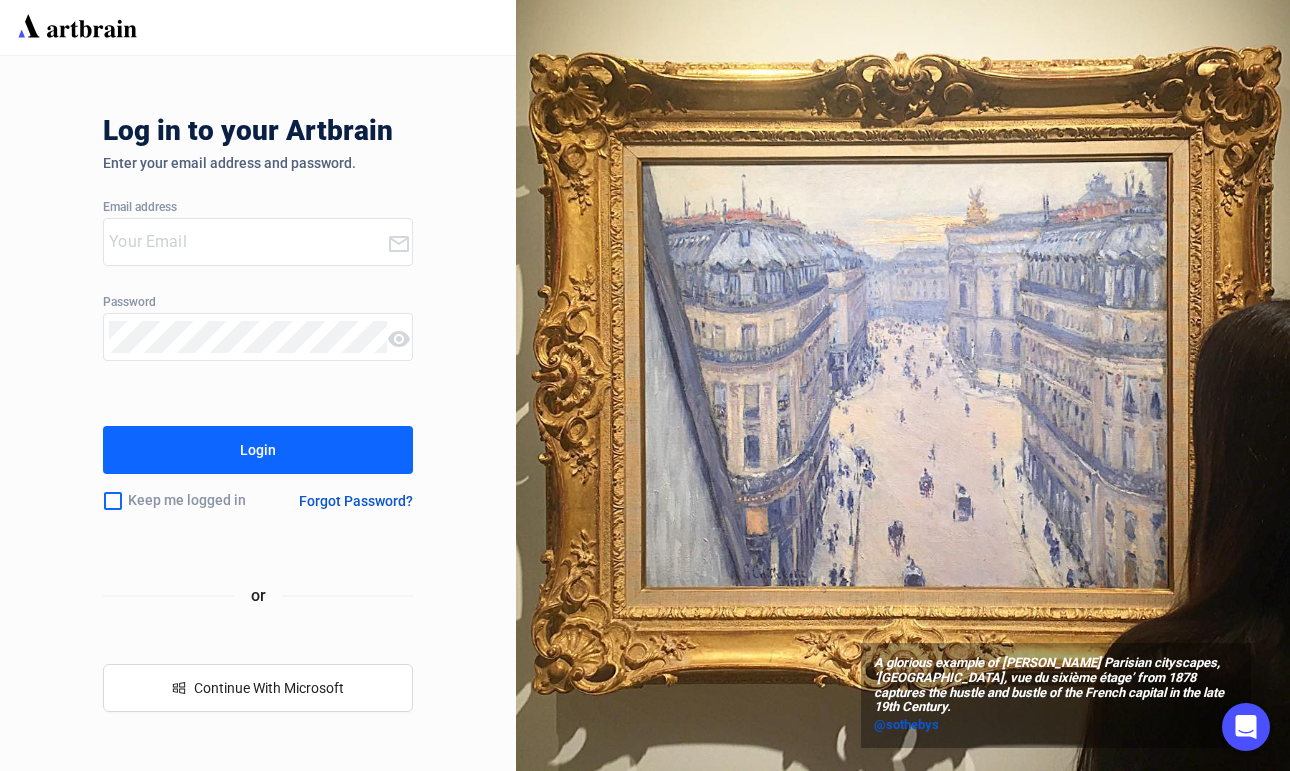 scroll, scrollTop: 0, scrollLeft: 0, axis: both 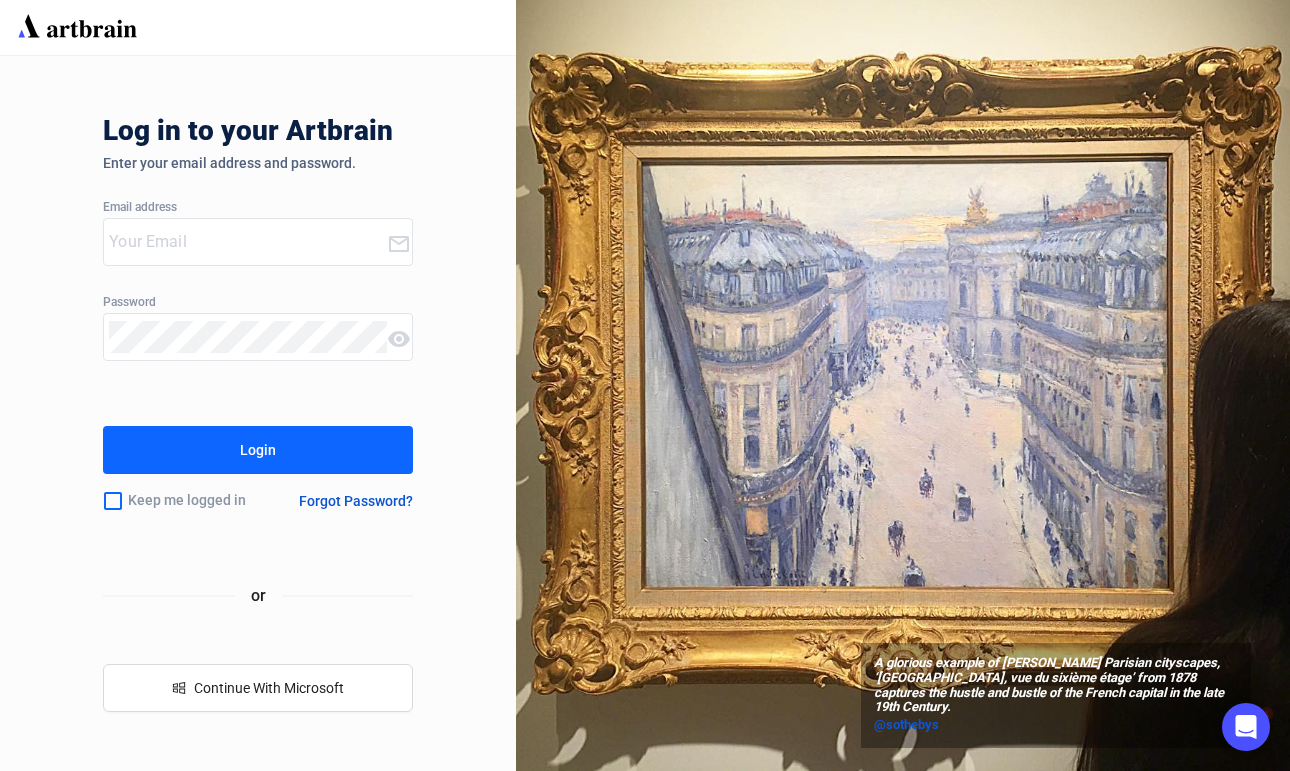 type on "[EMAIL_ADDRESS][DOMAIN_NAME]" 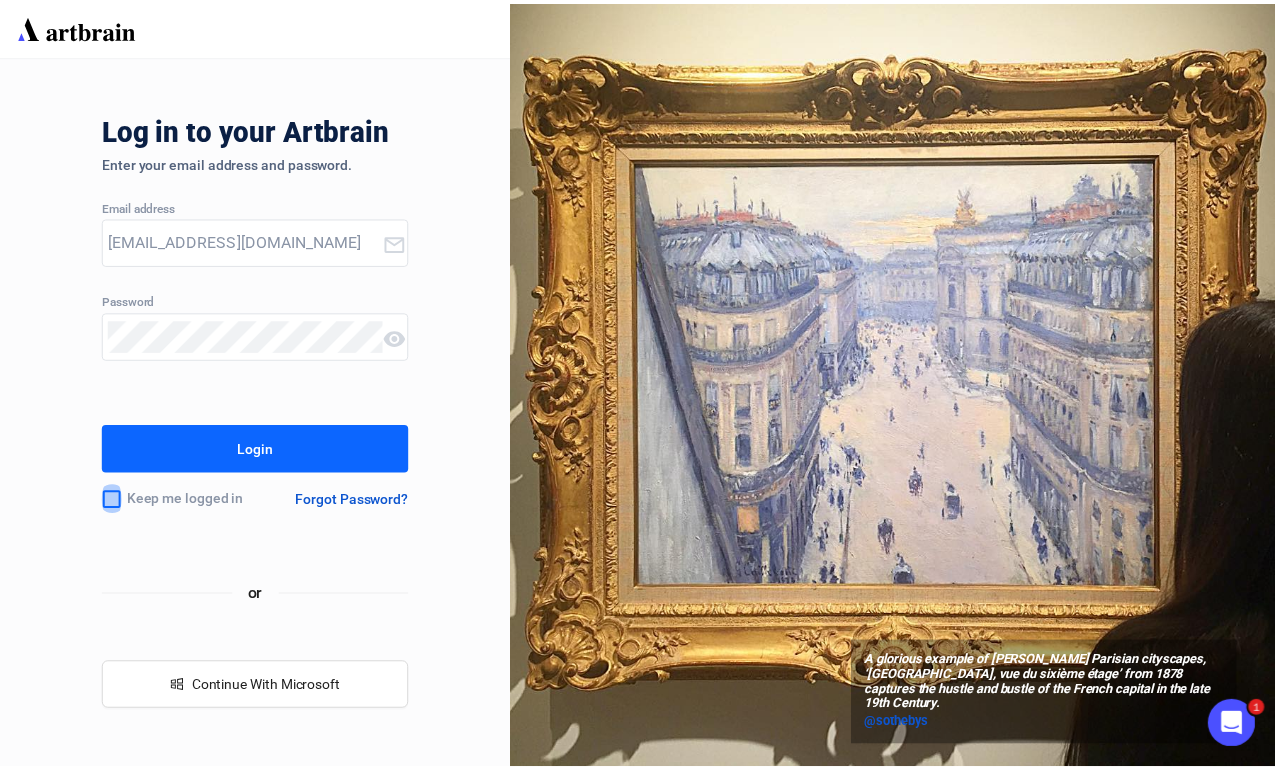 scroll, scrollTop: 0, scrollLeft: 0, axis: both 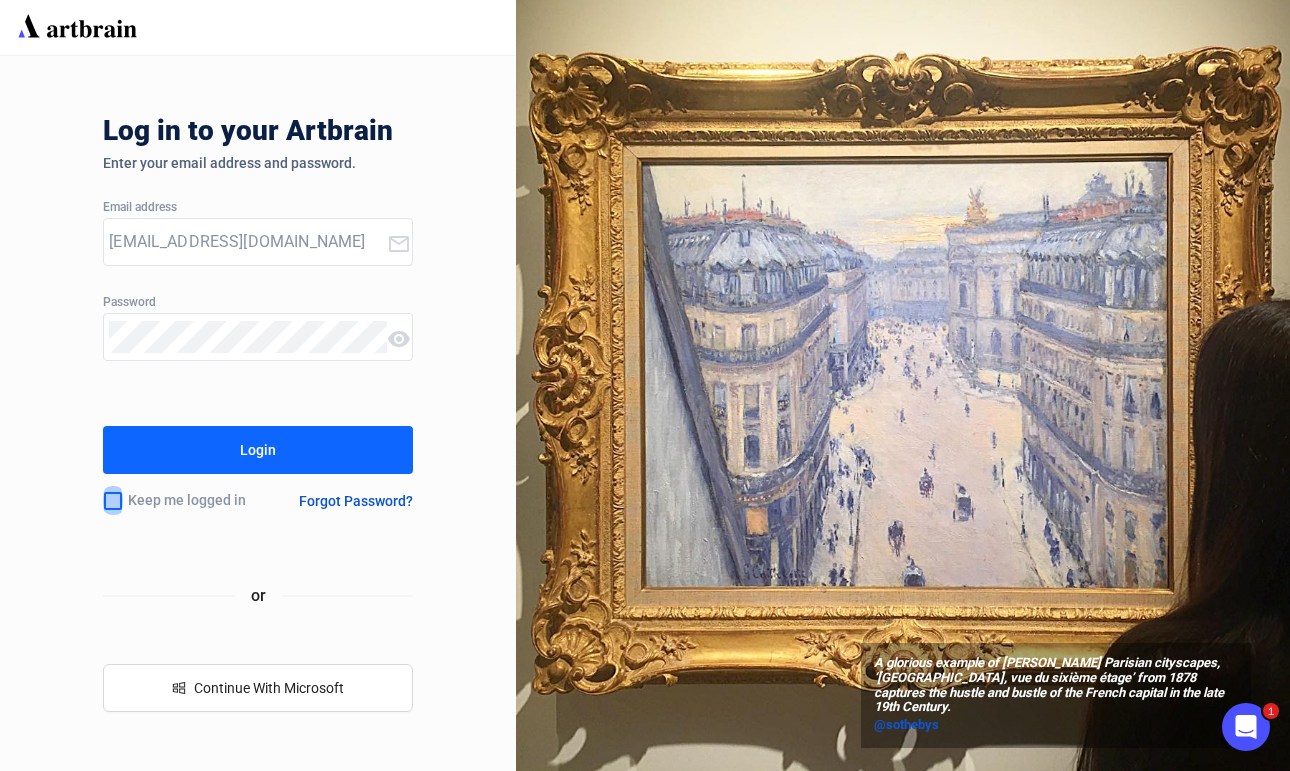 click at bounding box center (113, 501) 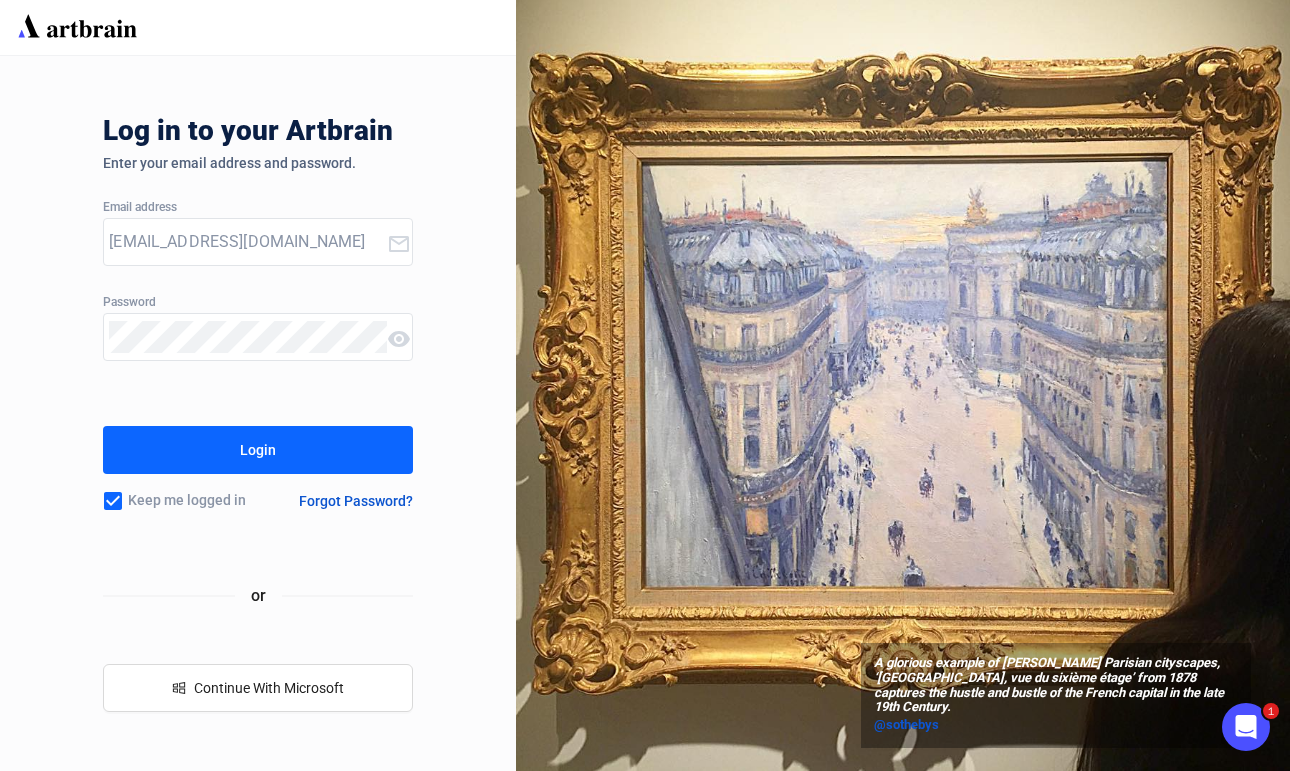 click on "Login" at bounding box center (258, 450) 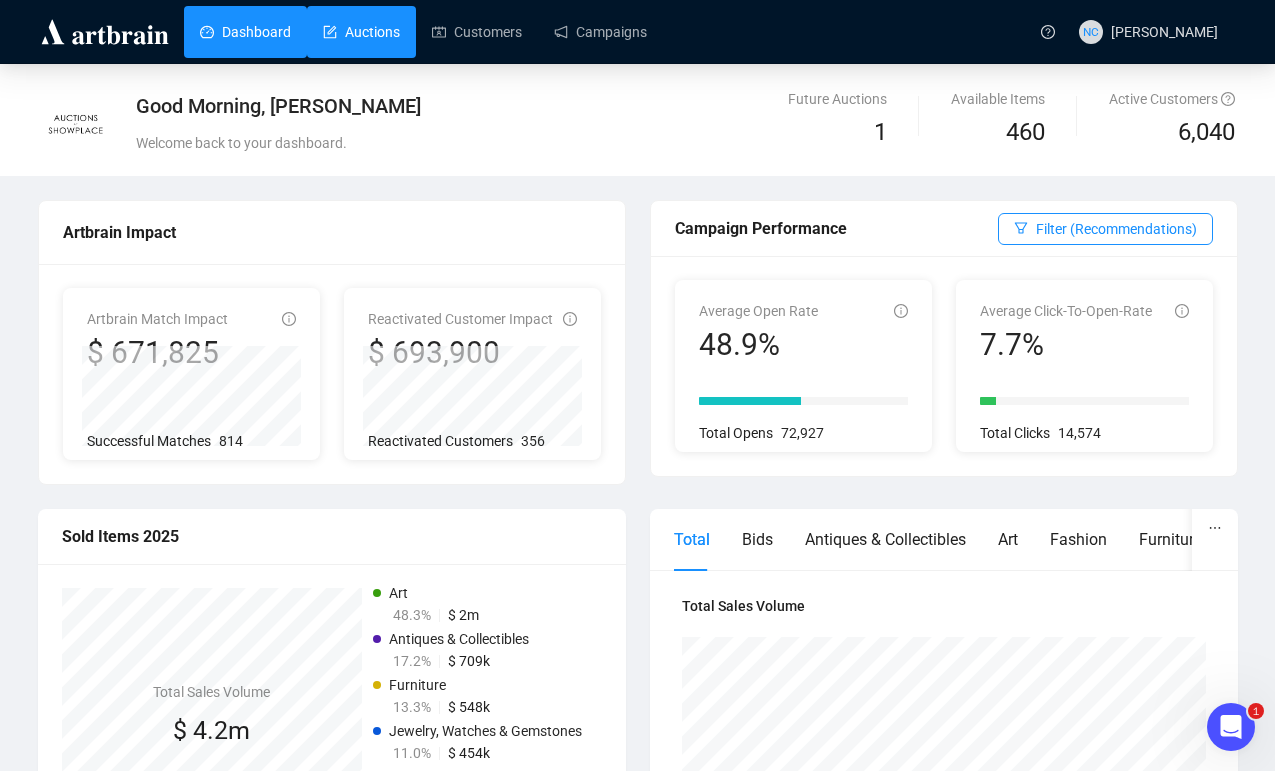 click on "Auctions" at bounding box center [361, 32] 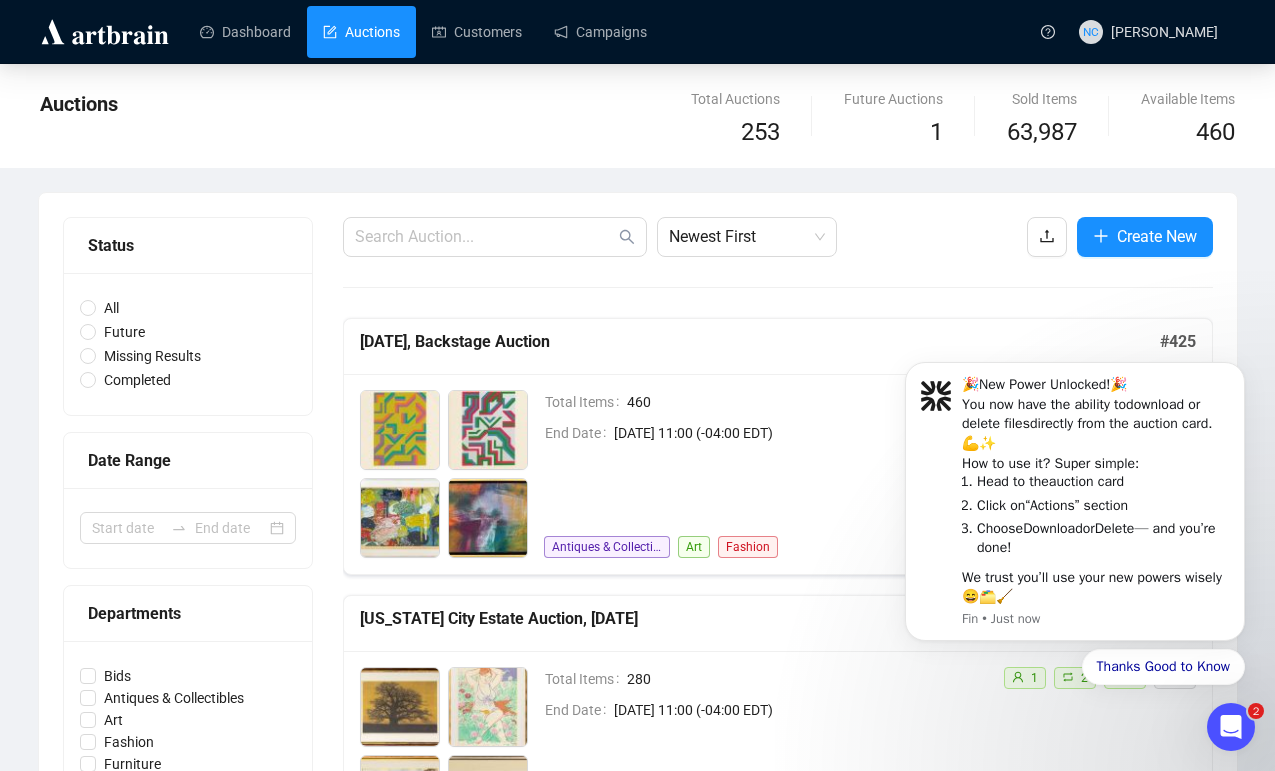 scroll, scrollTop: 0, scrollLeft: 0, axis: both 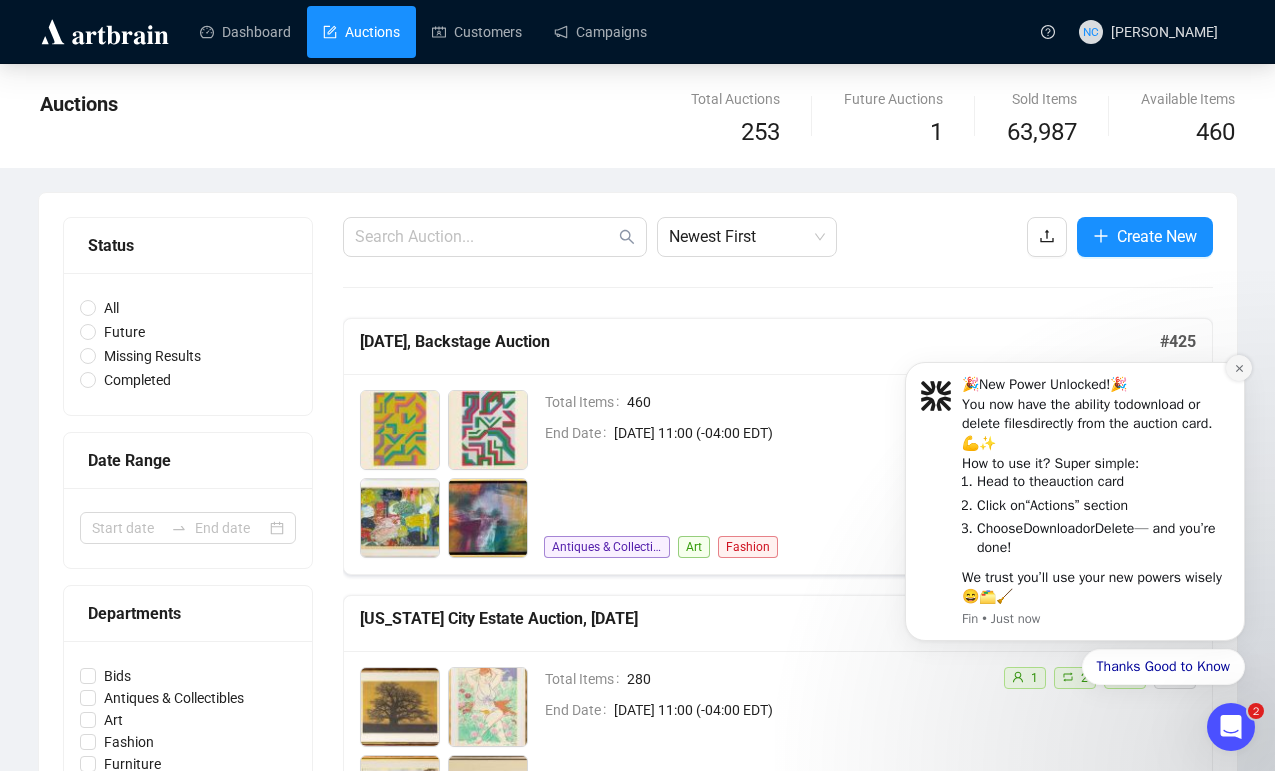 click 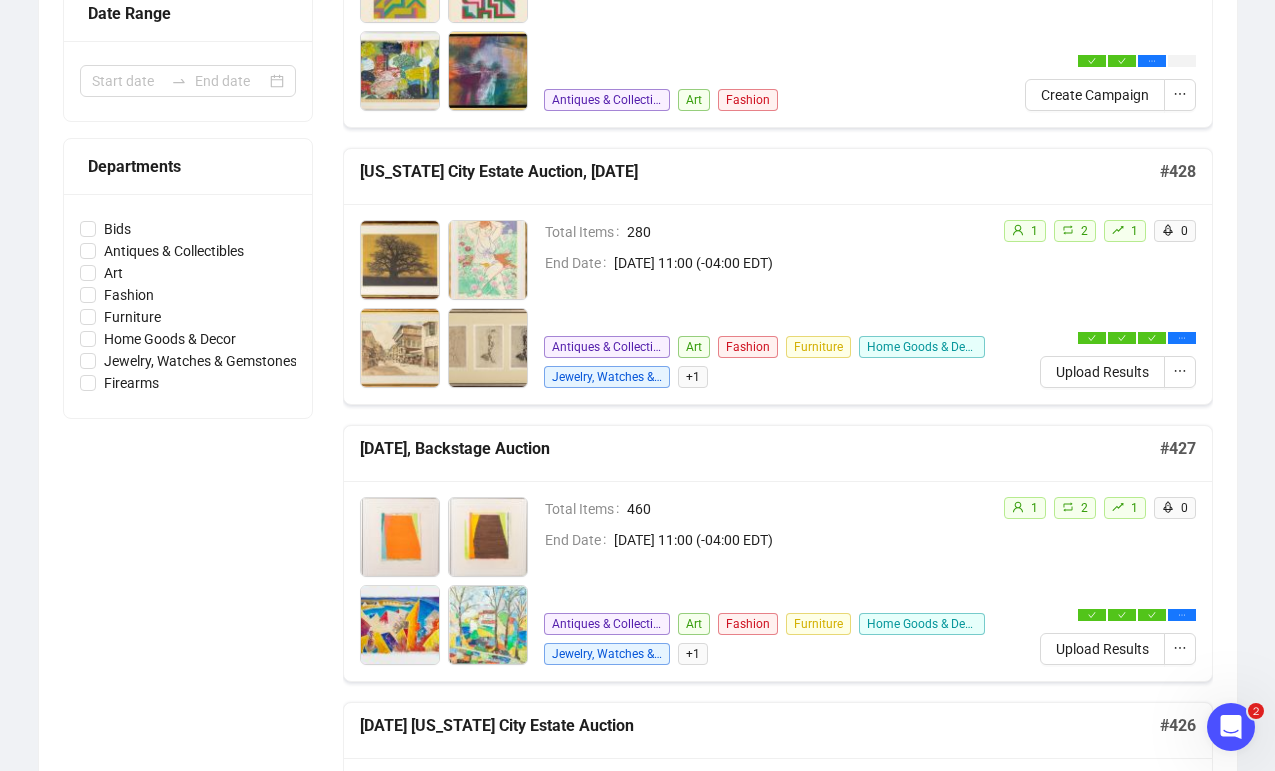 scroll, scrollTop: 500, scrollLeft: 0, axis: vertical 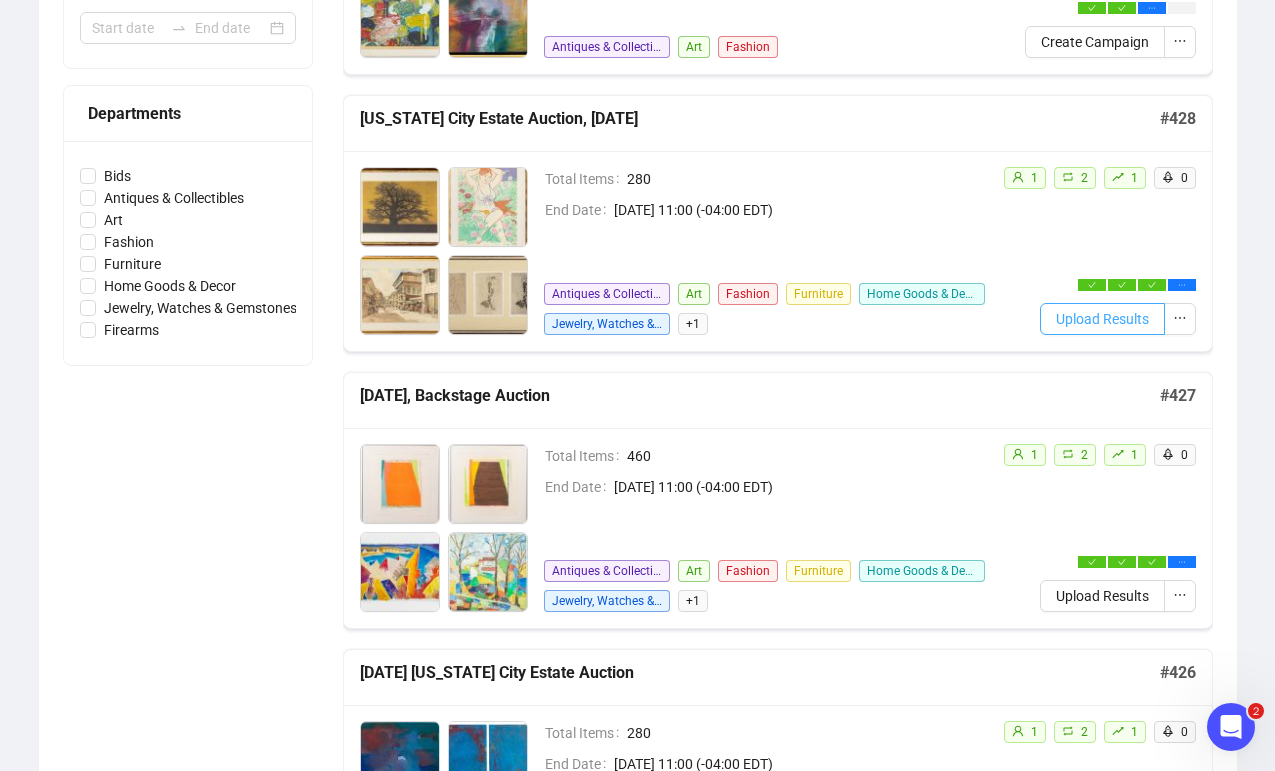 click on "Upload Results" at bounding box center [1102, 319] 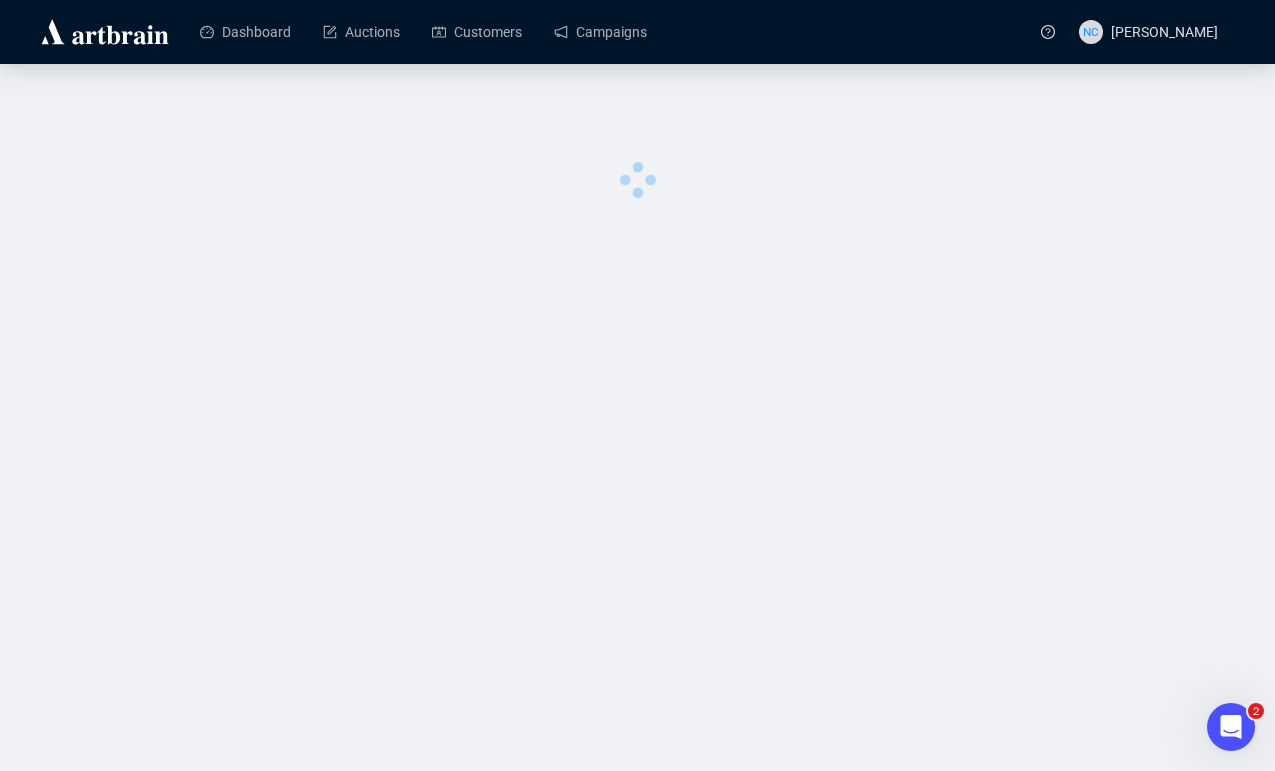 scroll, scrollTop: 0, scrollLeft: 0, axis: both 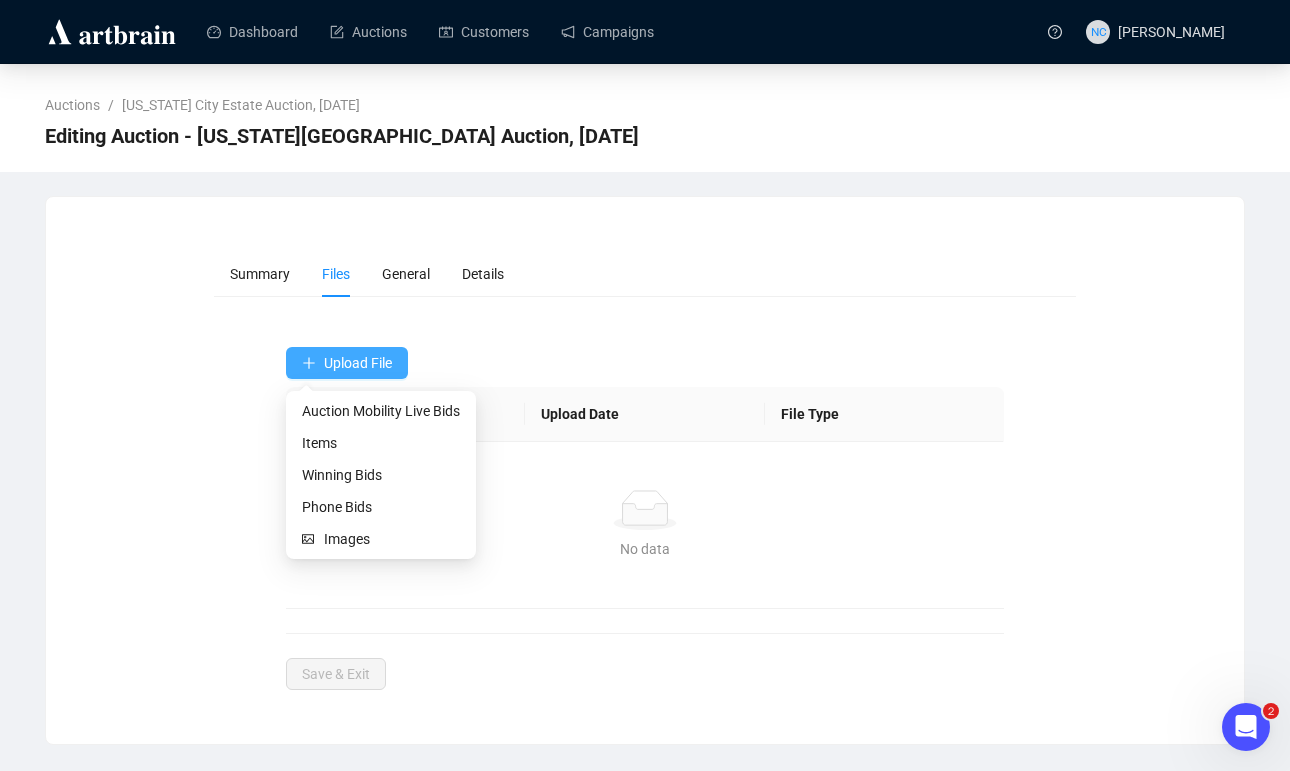click on "Upload File" at bounding box center [347, 363] 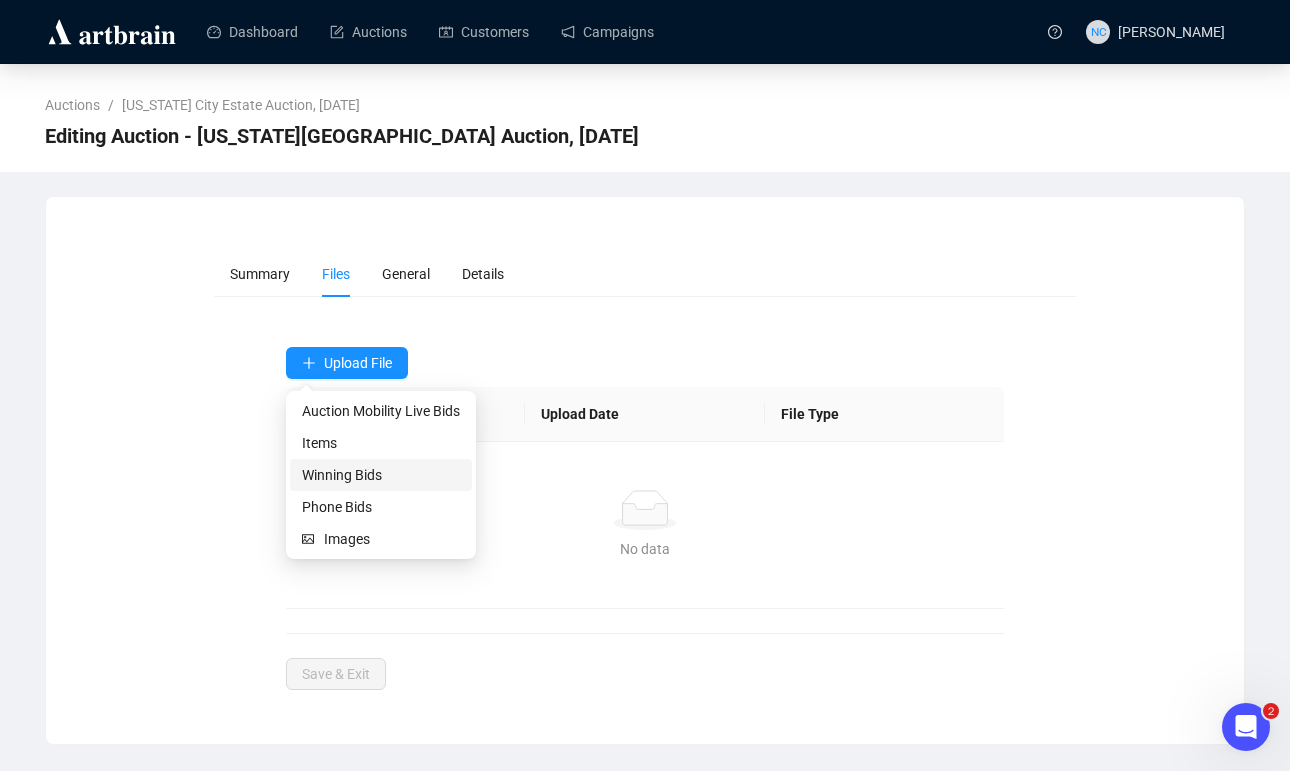 click on "Winning Bids" at bounding box center [381, 475] 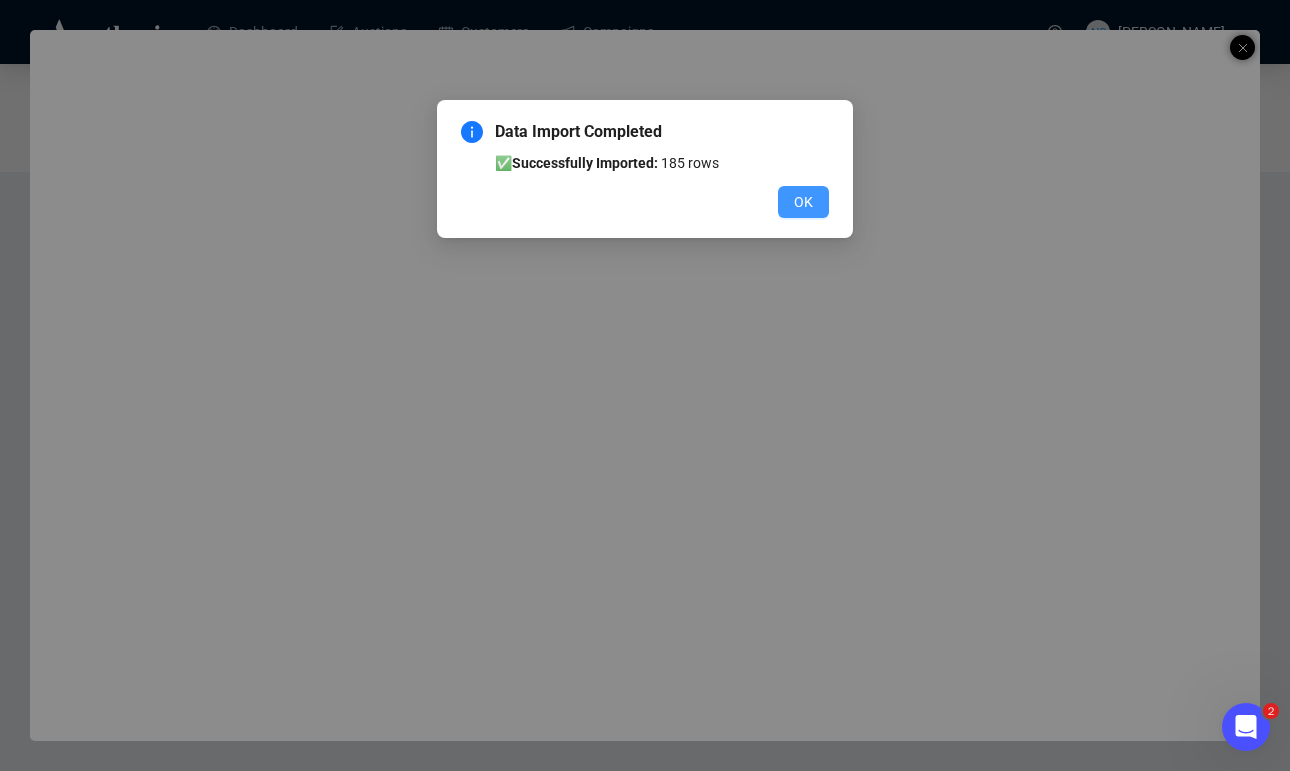 click on "OK" at bounding box center (803, 202) 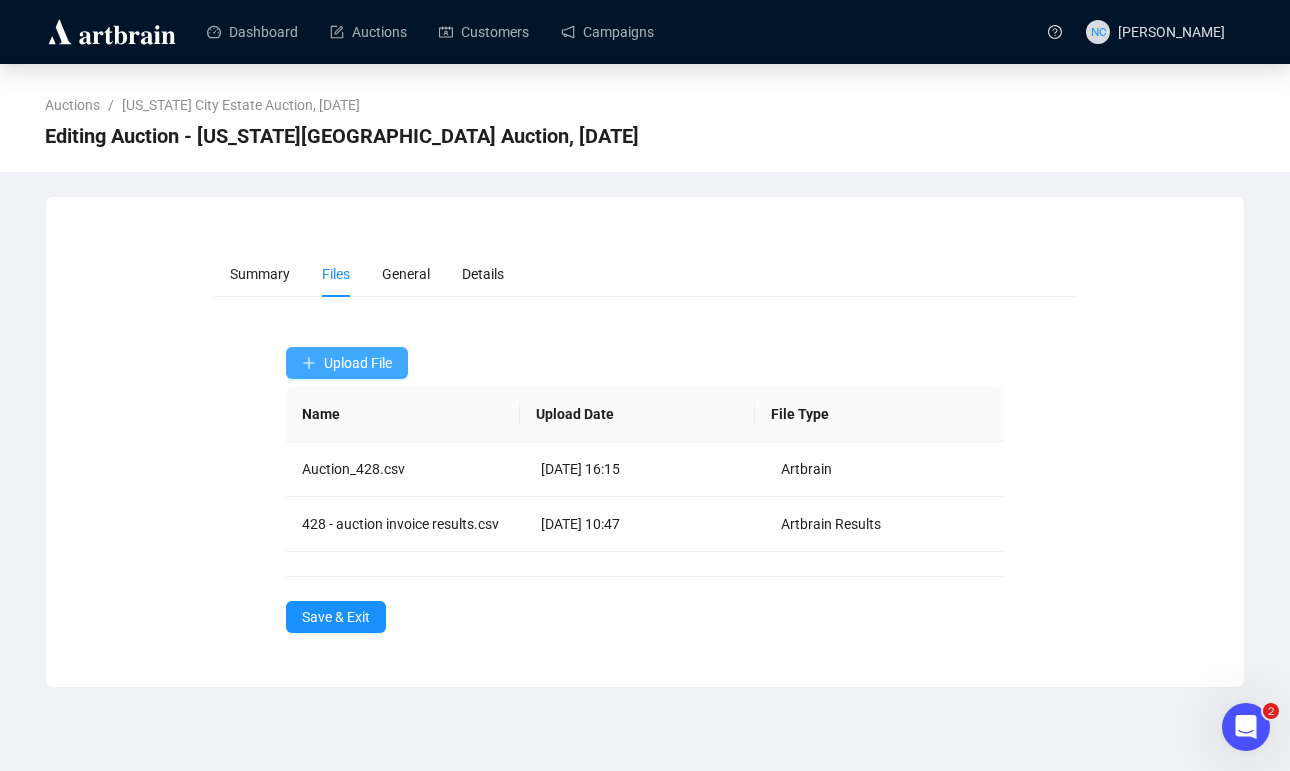 click on "Upload File" at bounding box center [358, 363] 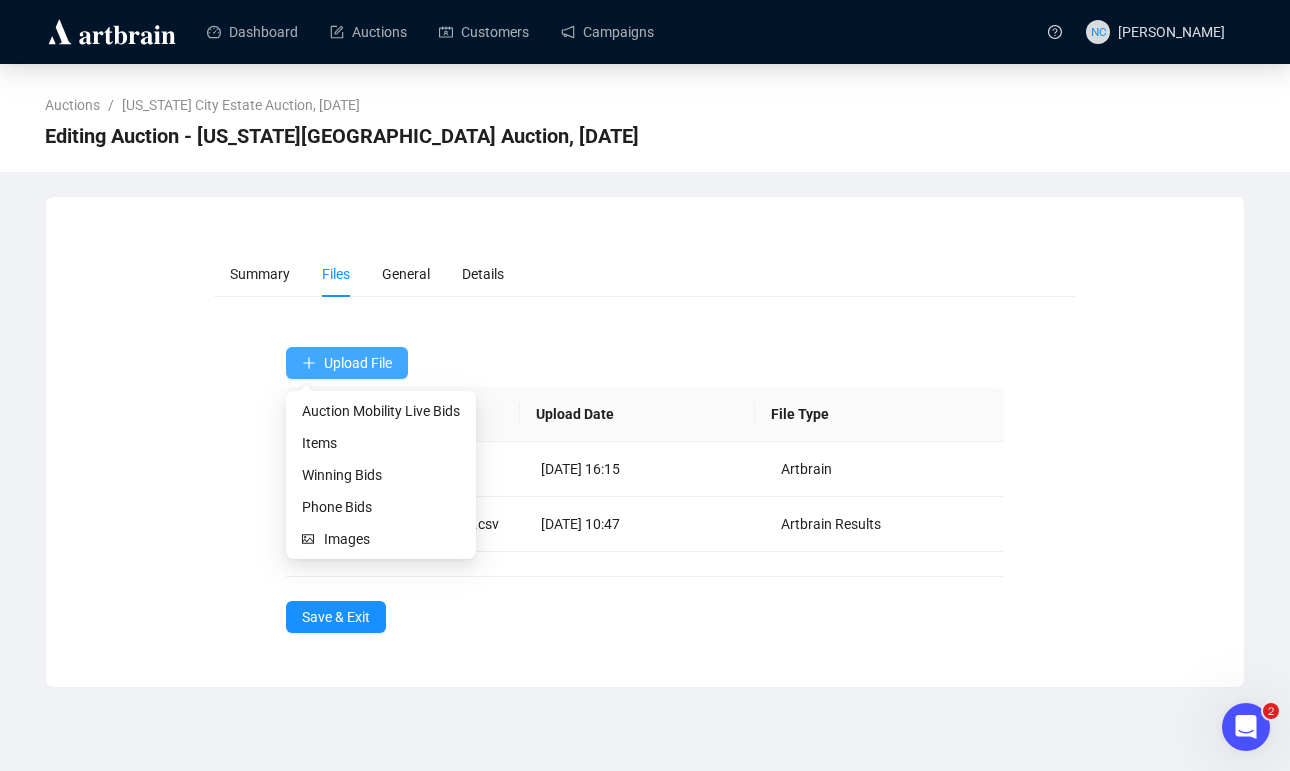 click on "Upload File" at bounding box center [358, 363] 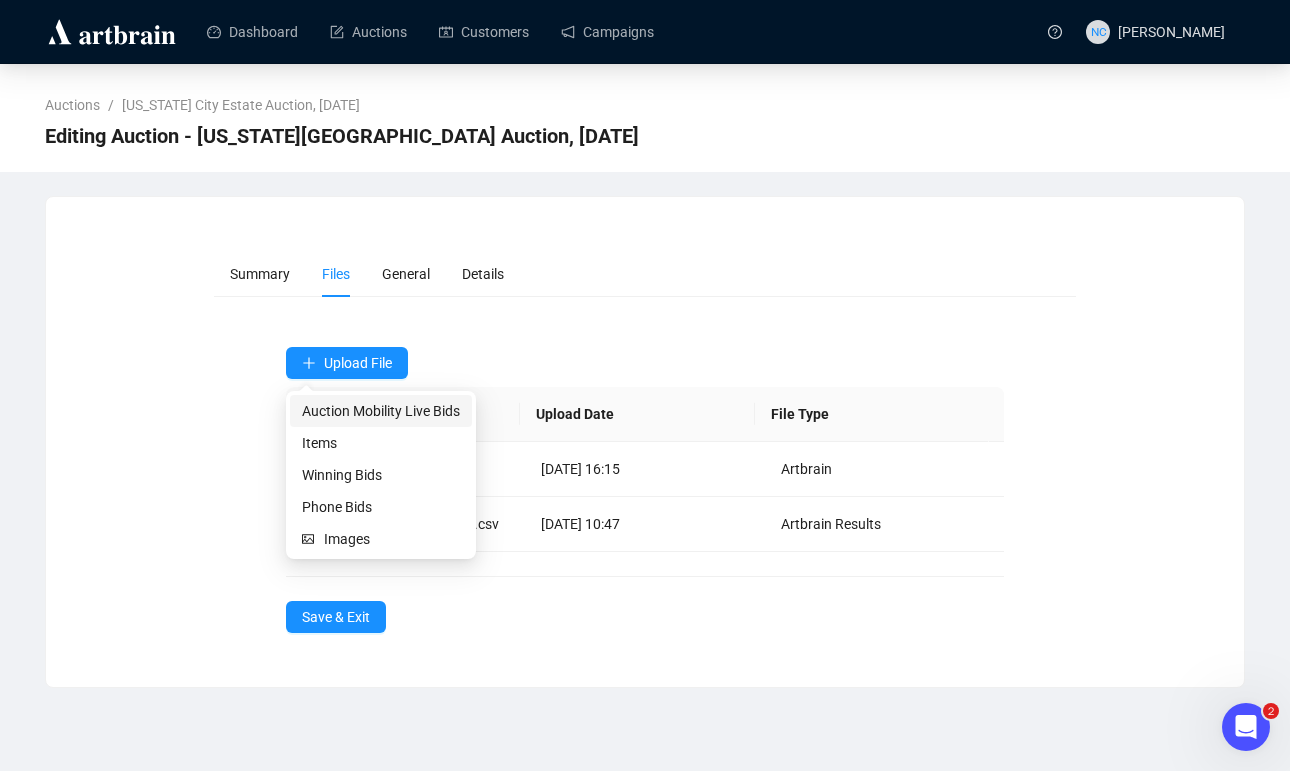click on "Auction Mobility Live Bids" at bounding box center [381, 411] 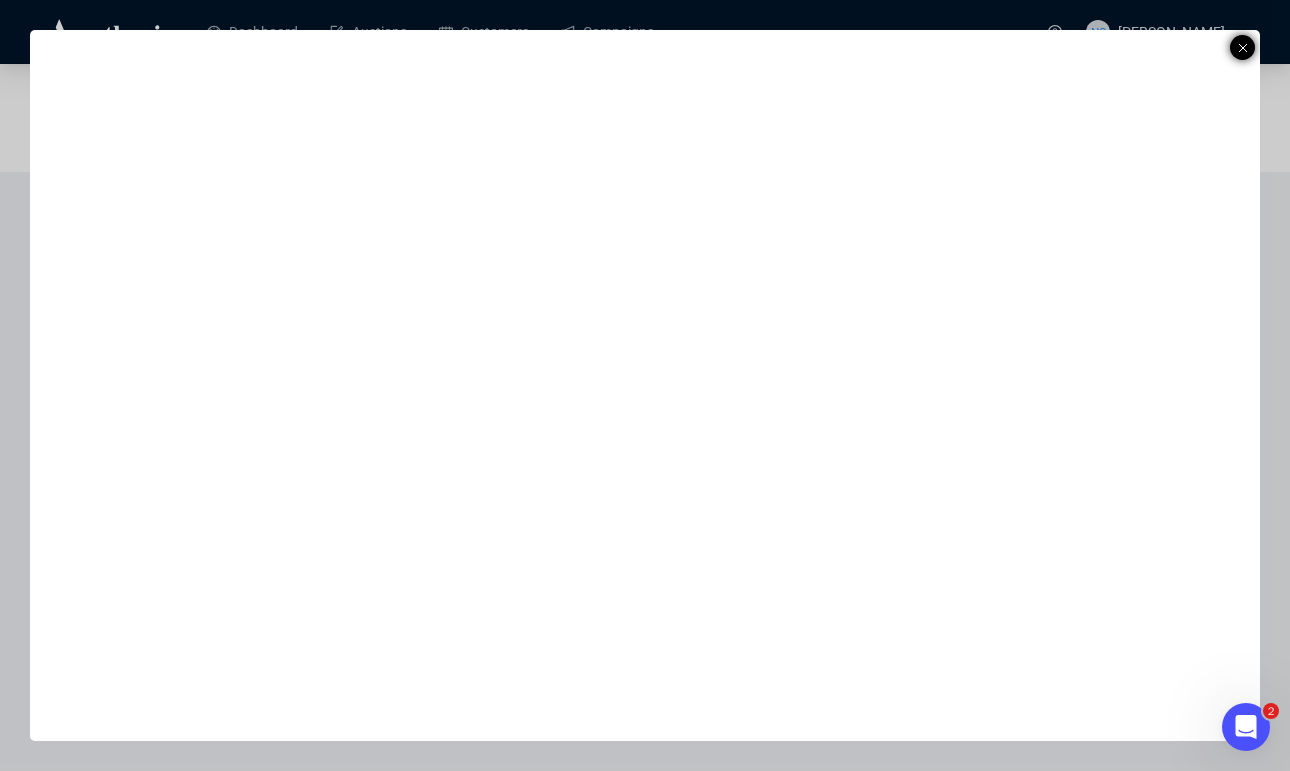 click 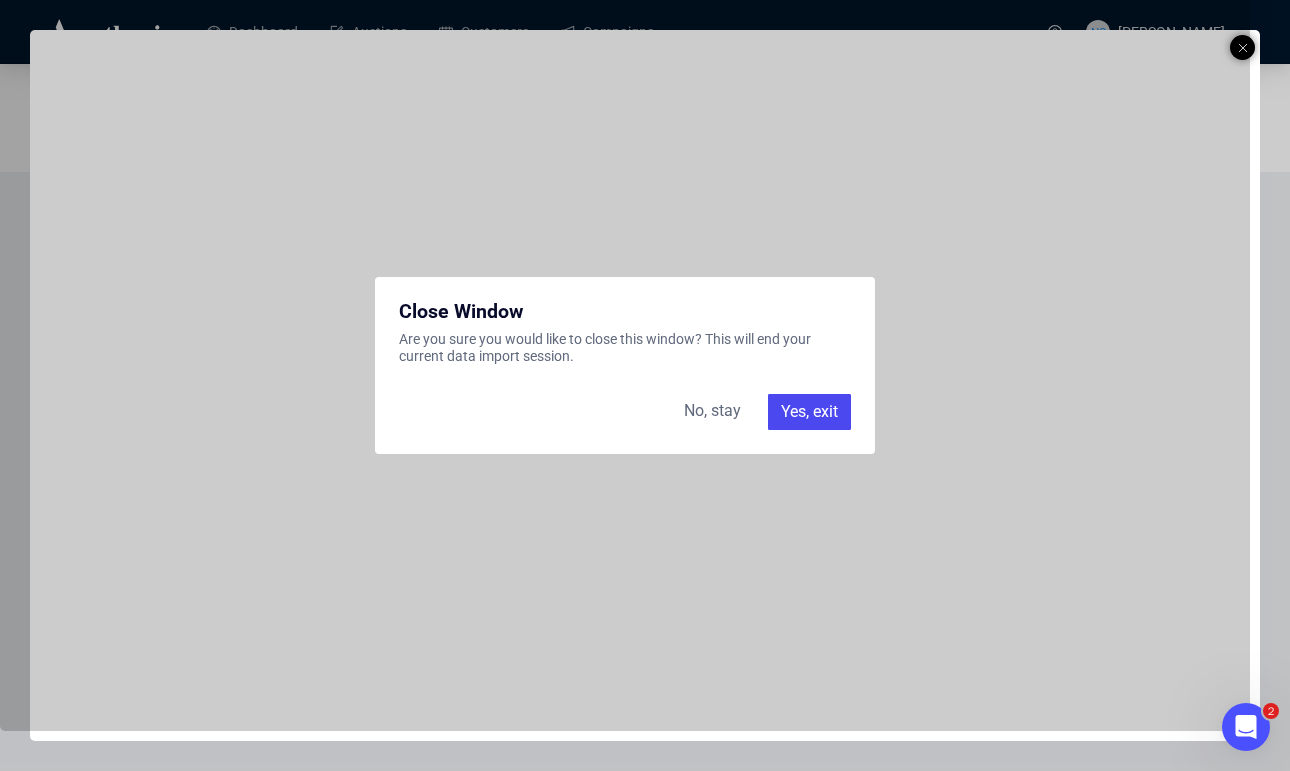 click on "Yes, exit" at bounding box center [809, 412] 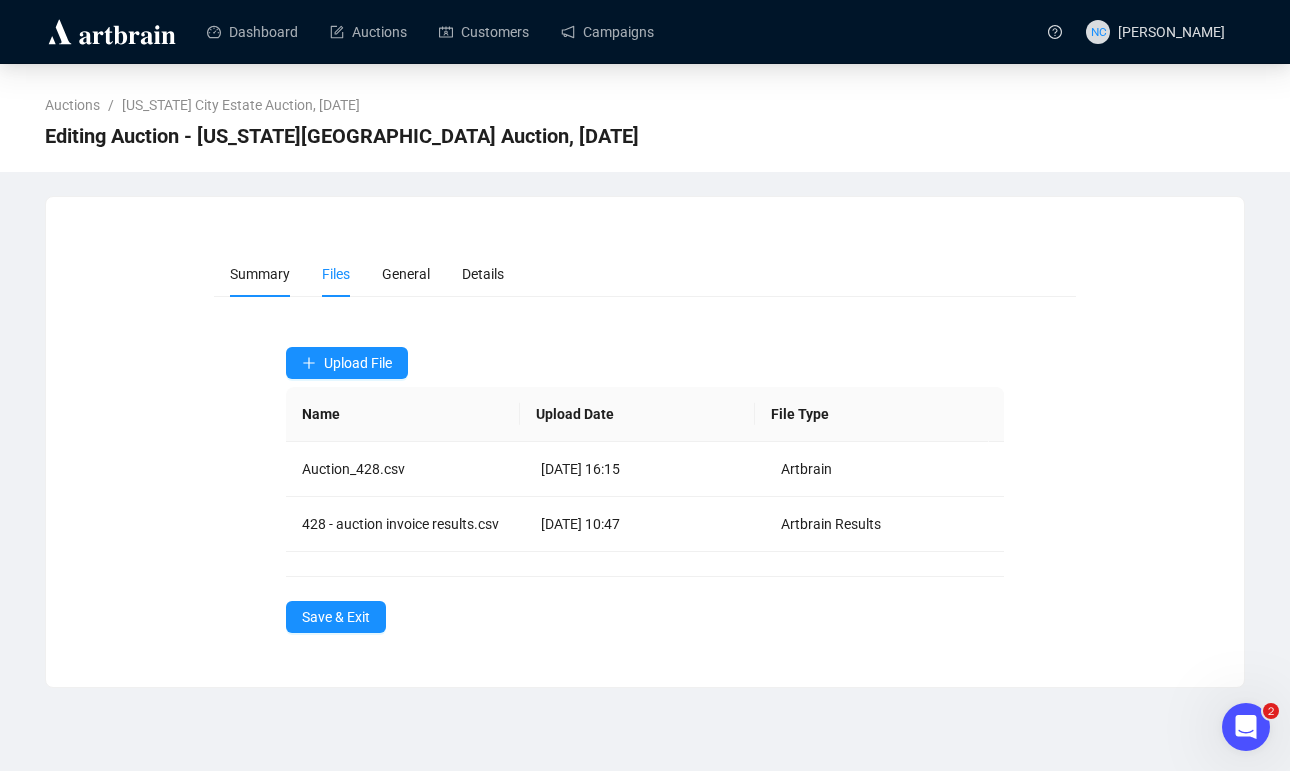 click on "Summary" at bounding box center (260, 274) 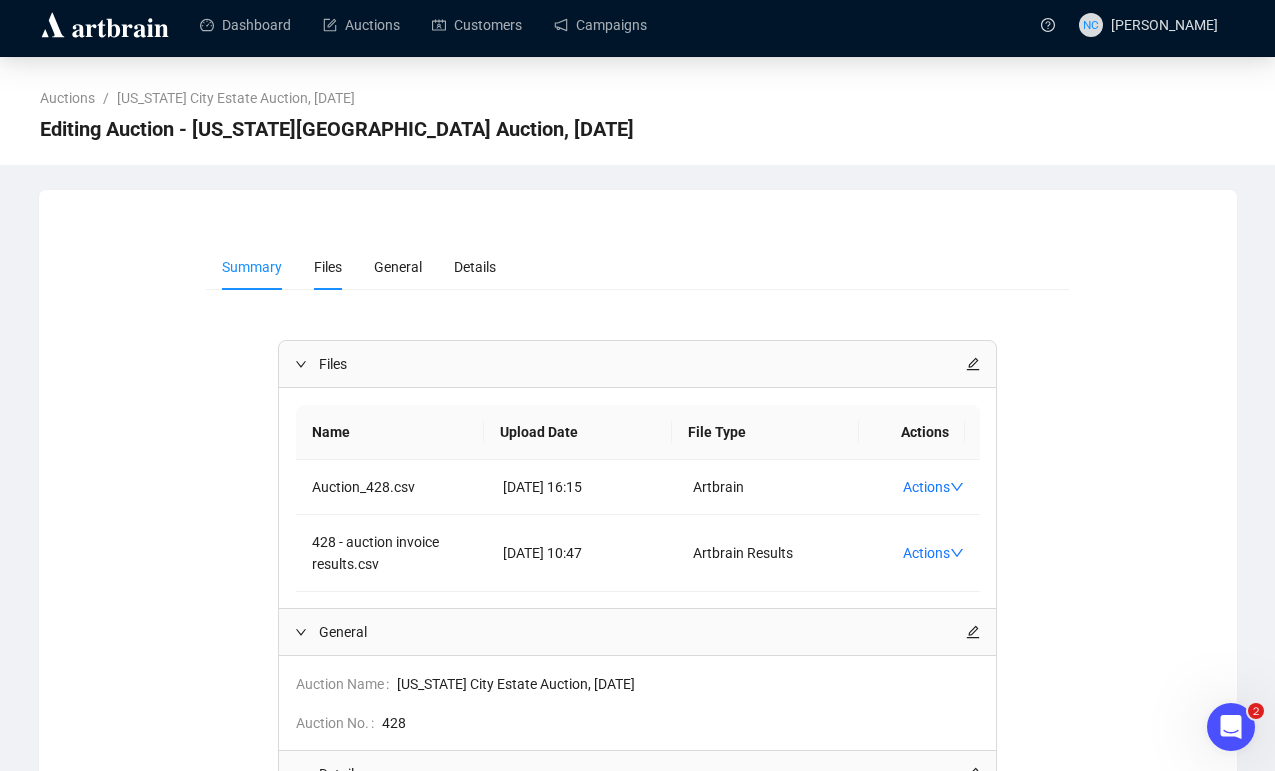 scroll, scrollTop: 0, scrollLeft: 0, axis: both 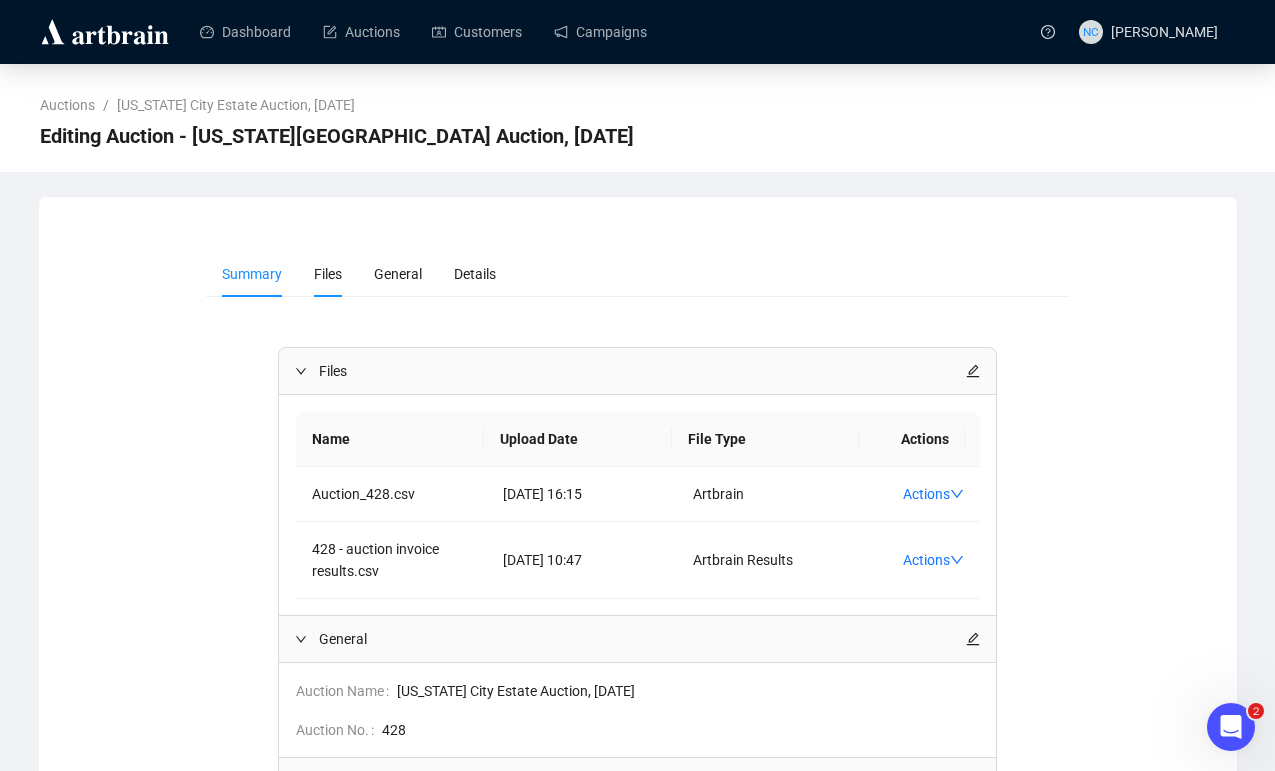 click on "Files" at bounding box center [328, 274] 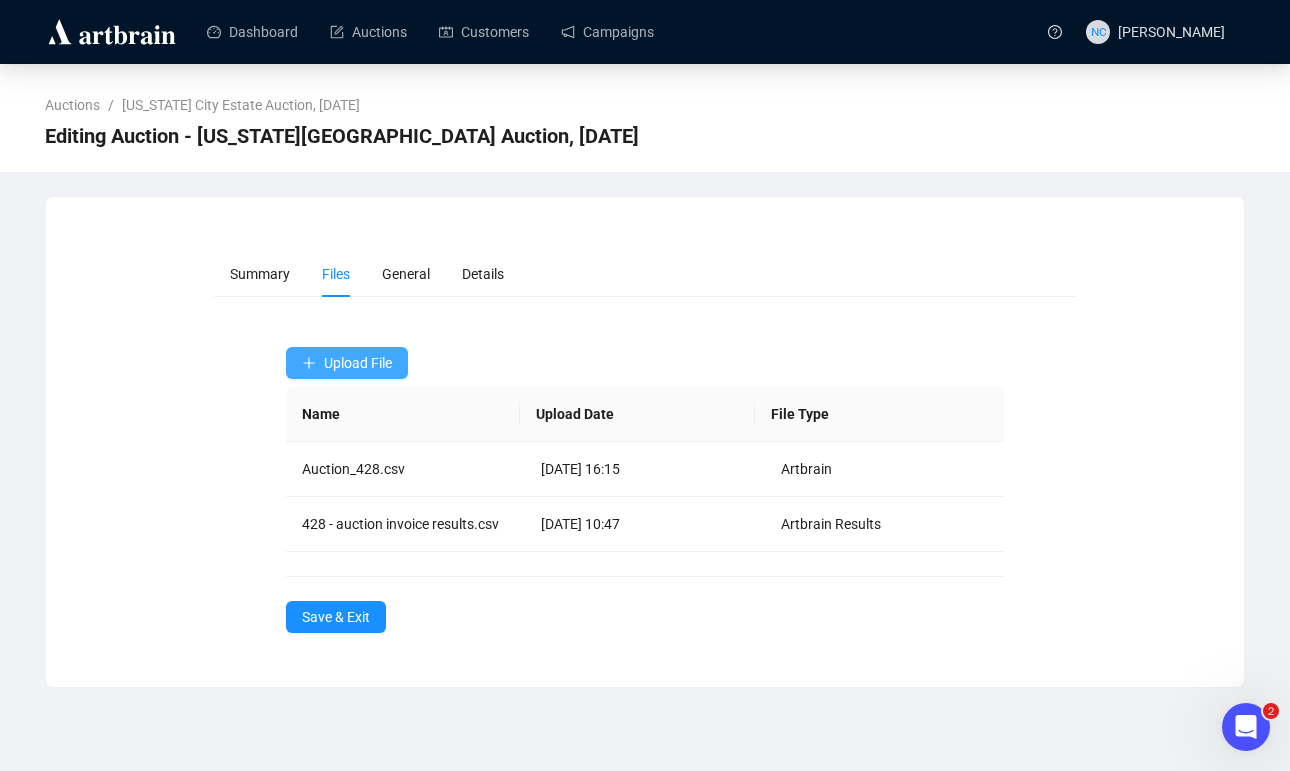 click on "Upload File" at bounding box center [358, 363] 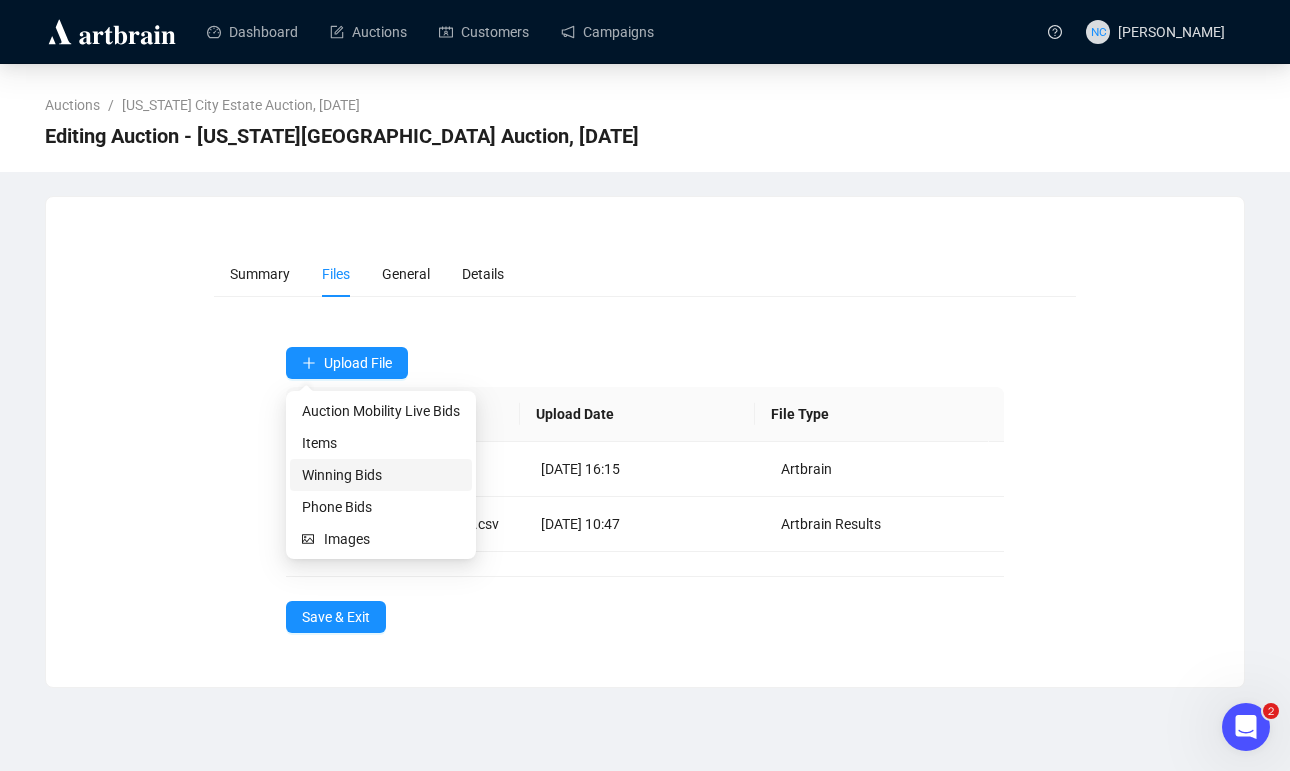 click on "Winning Bids" at bounding box center [381, 475] 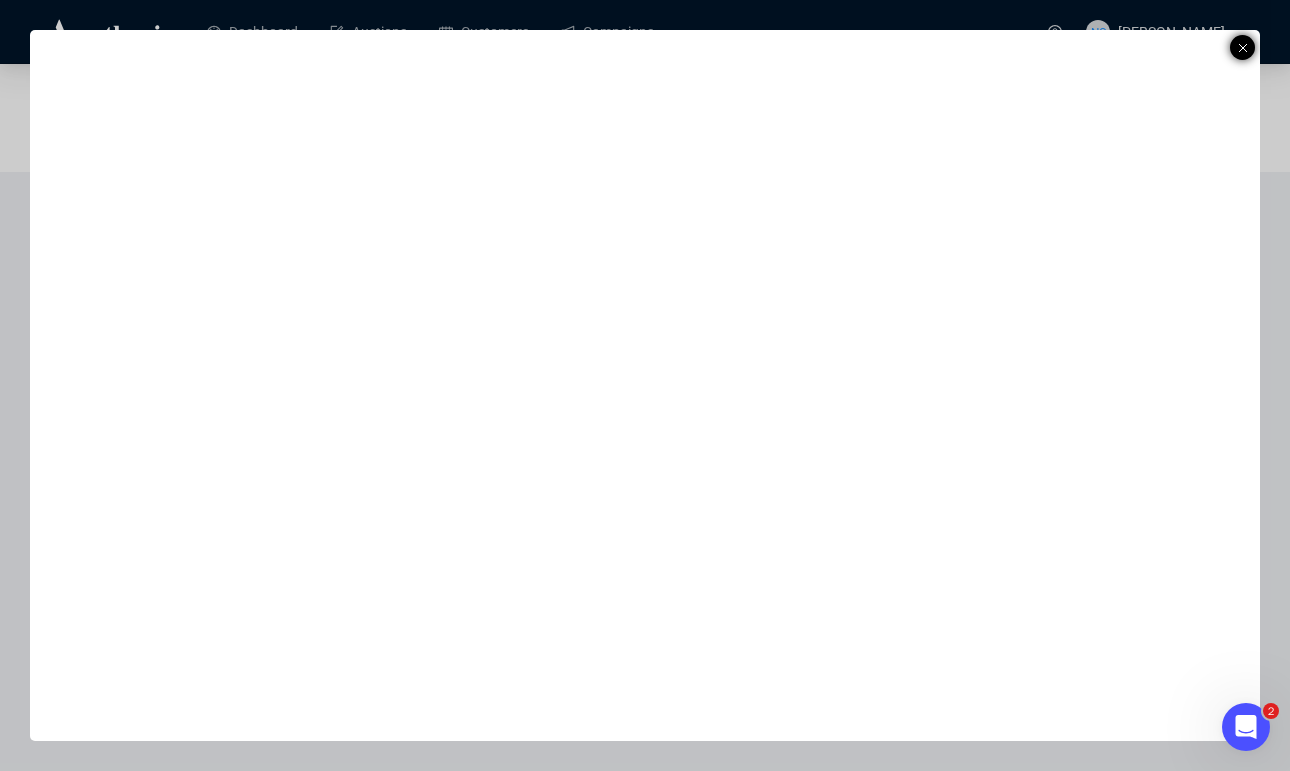 click 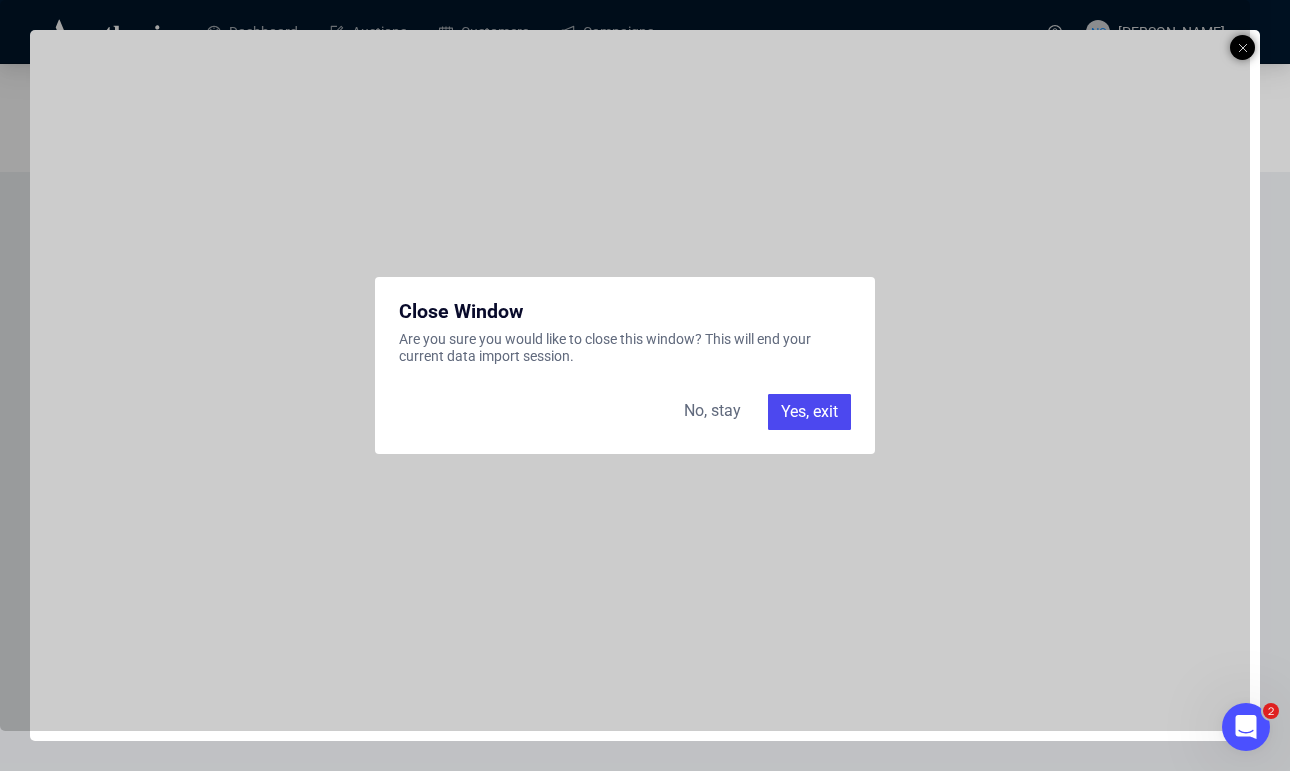 click on "No, stay" at bounding box center (712, 412) 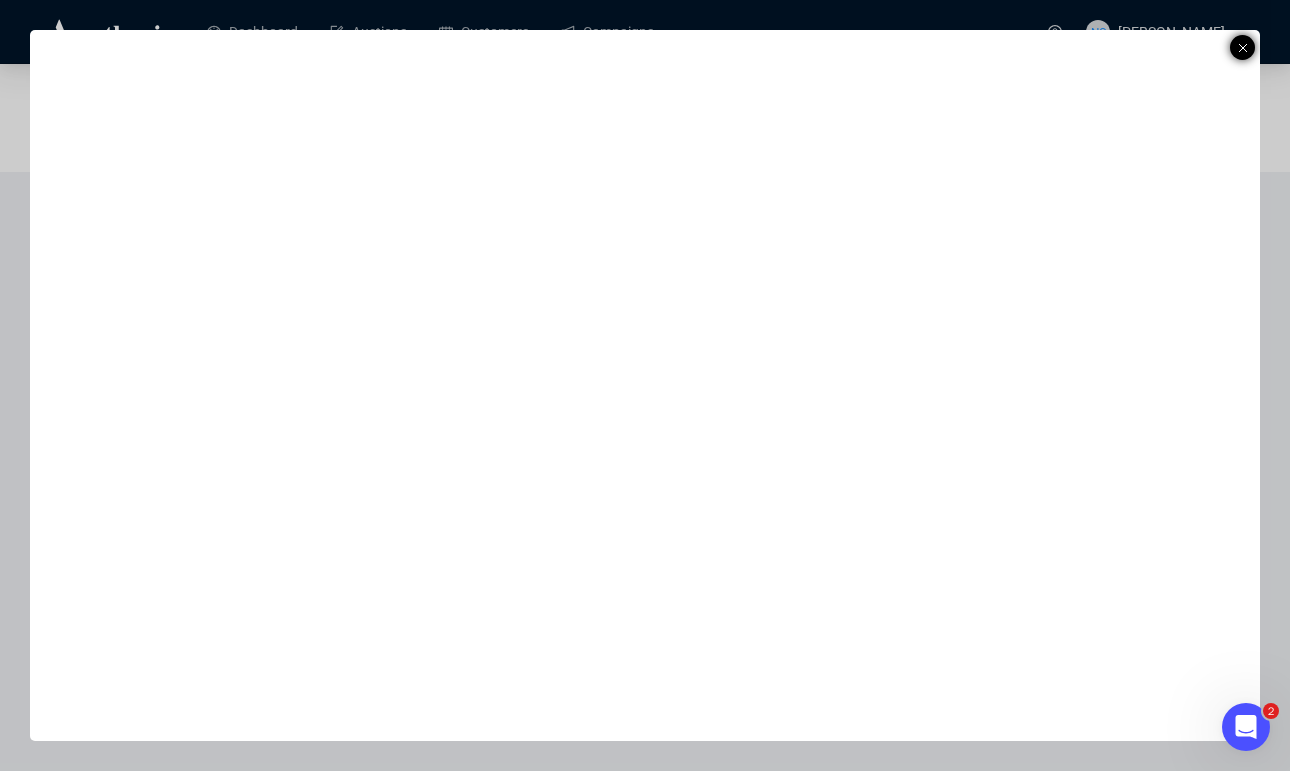 click 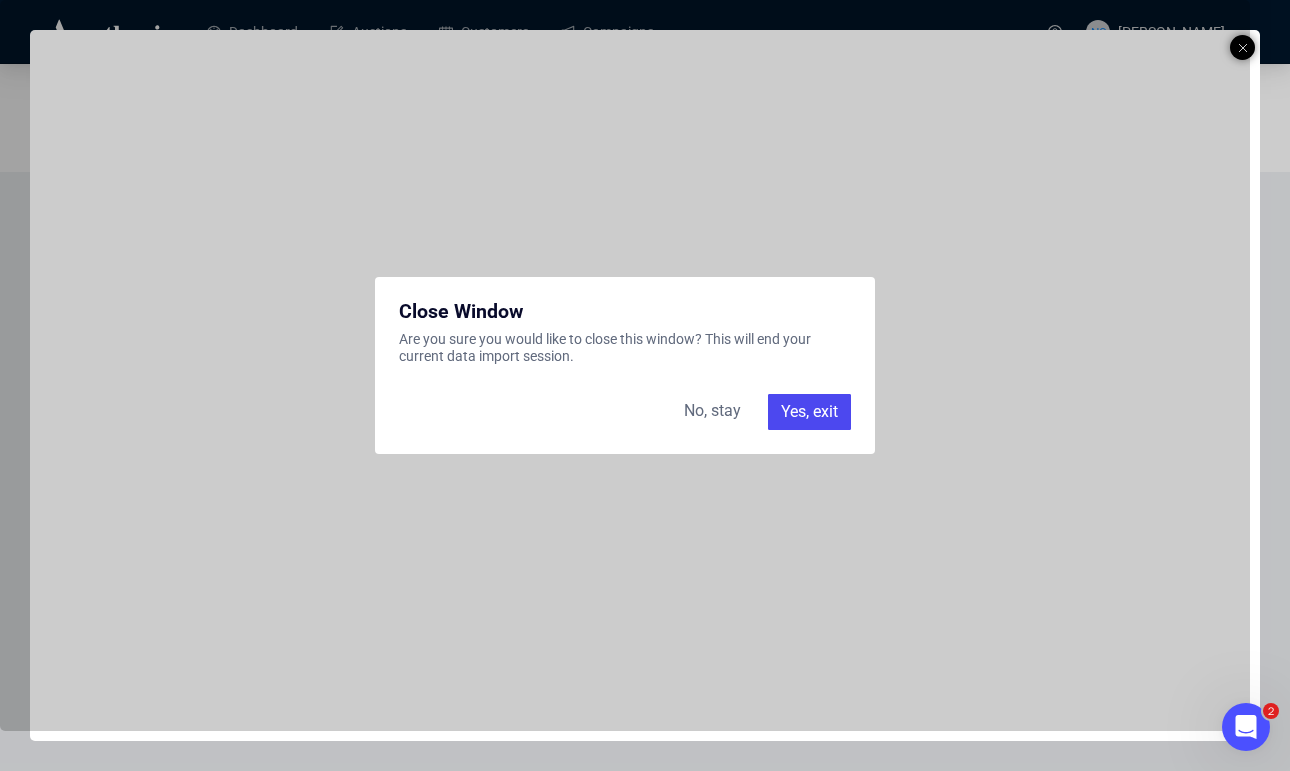 click on "Yes, exit" at bounding box center [809, 412] 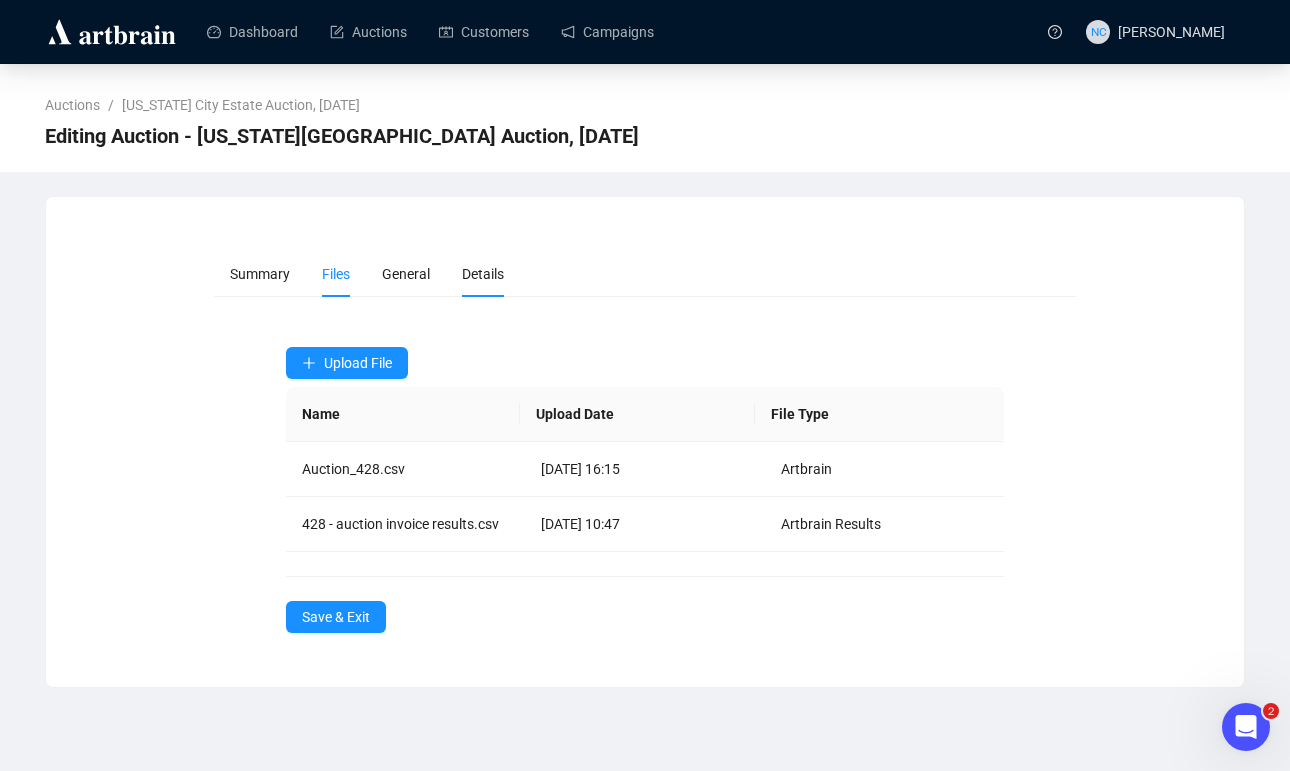 click on "Details" at bounding box center (483, 274) 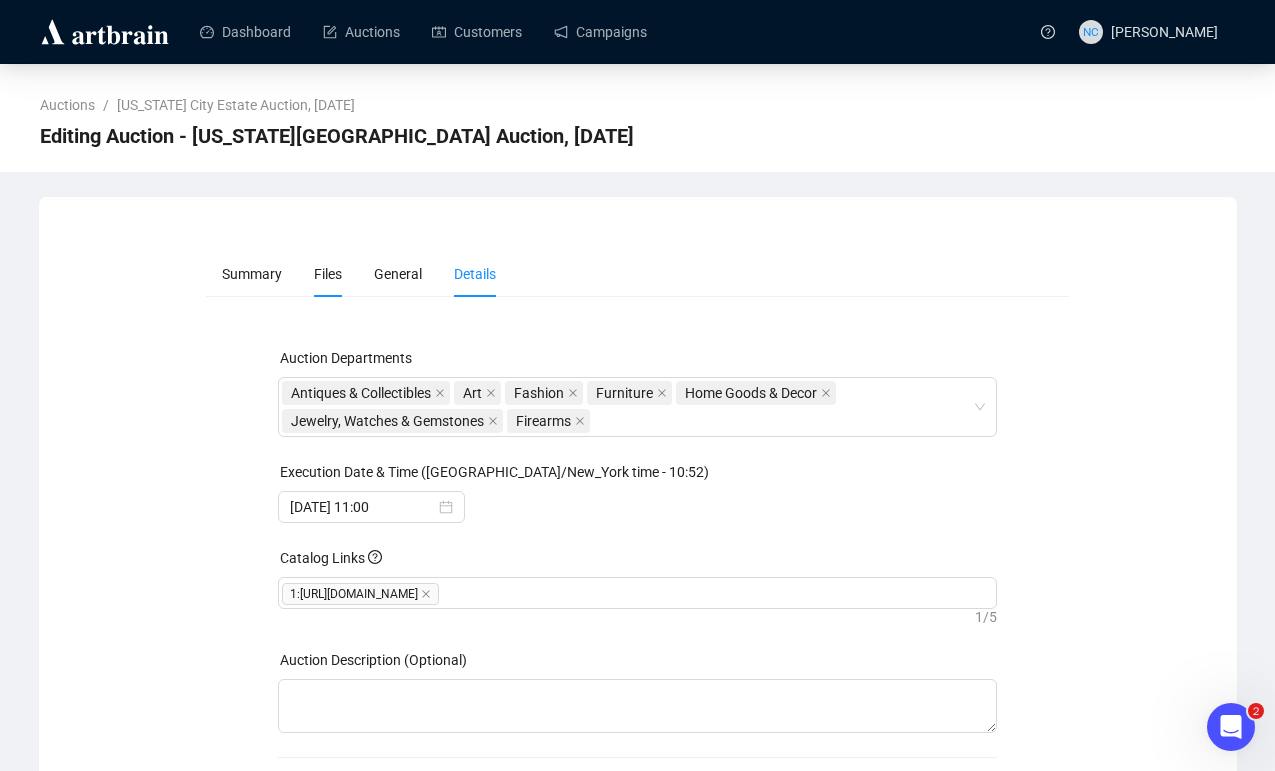 drag, startPoint x: 306, startPoint y: 249, endPoint x: 329, endPoint y: 277, distance: 36.23534 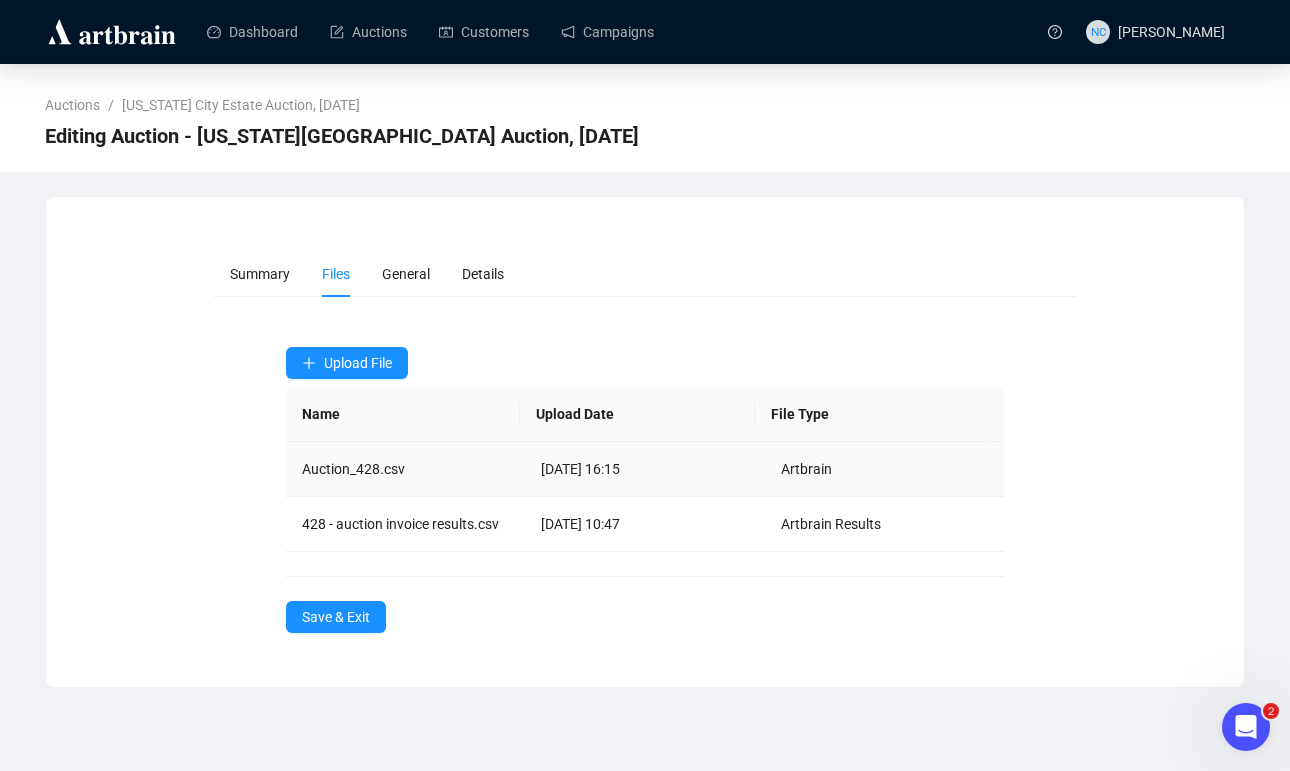 click on "Auction_428.csv" at bounding box center [406, 469] 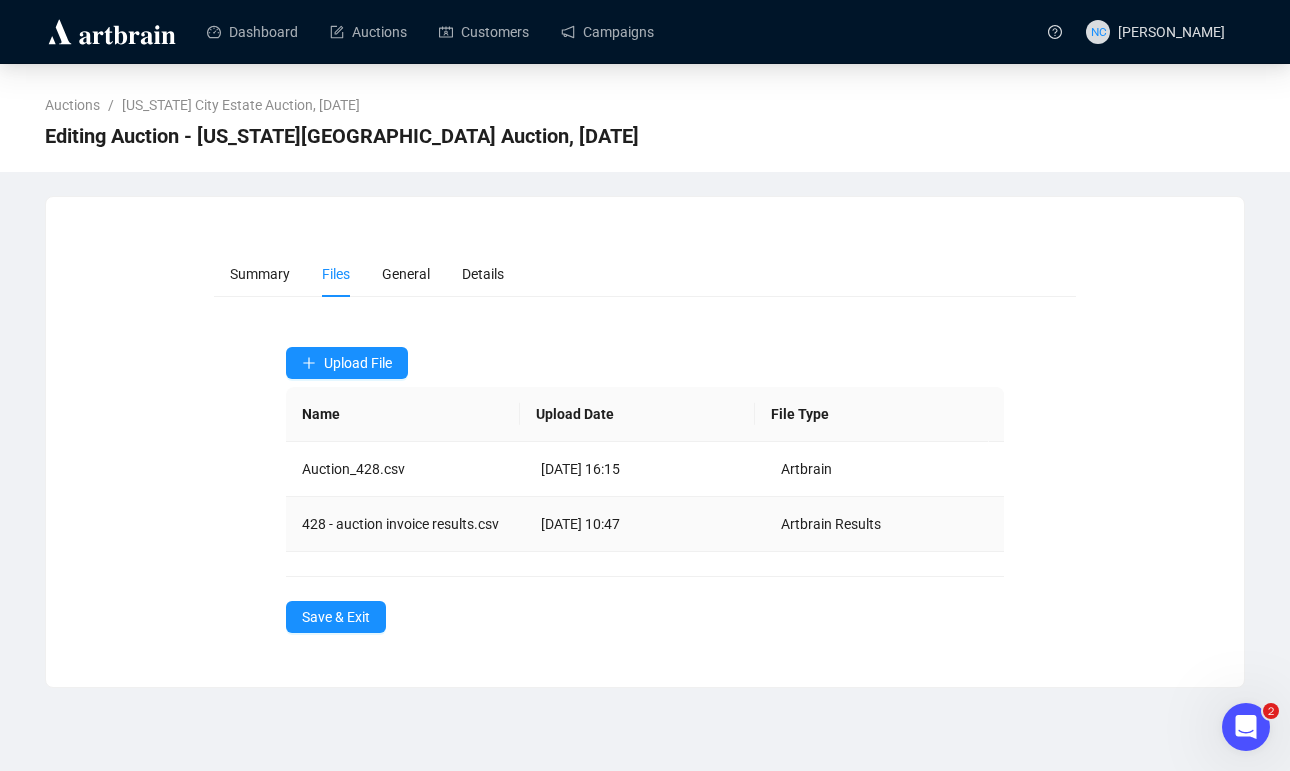 click on "428 - auction invoice results.csv" at bounding box center (406, 524) 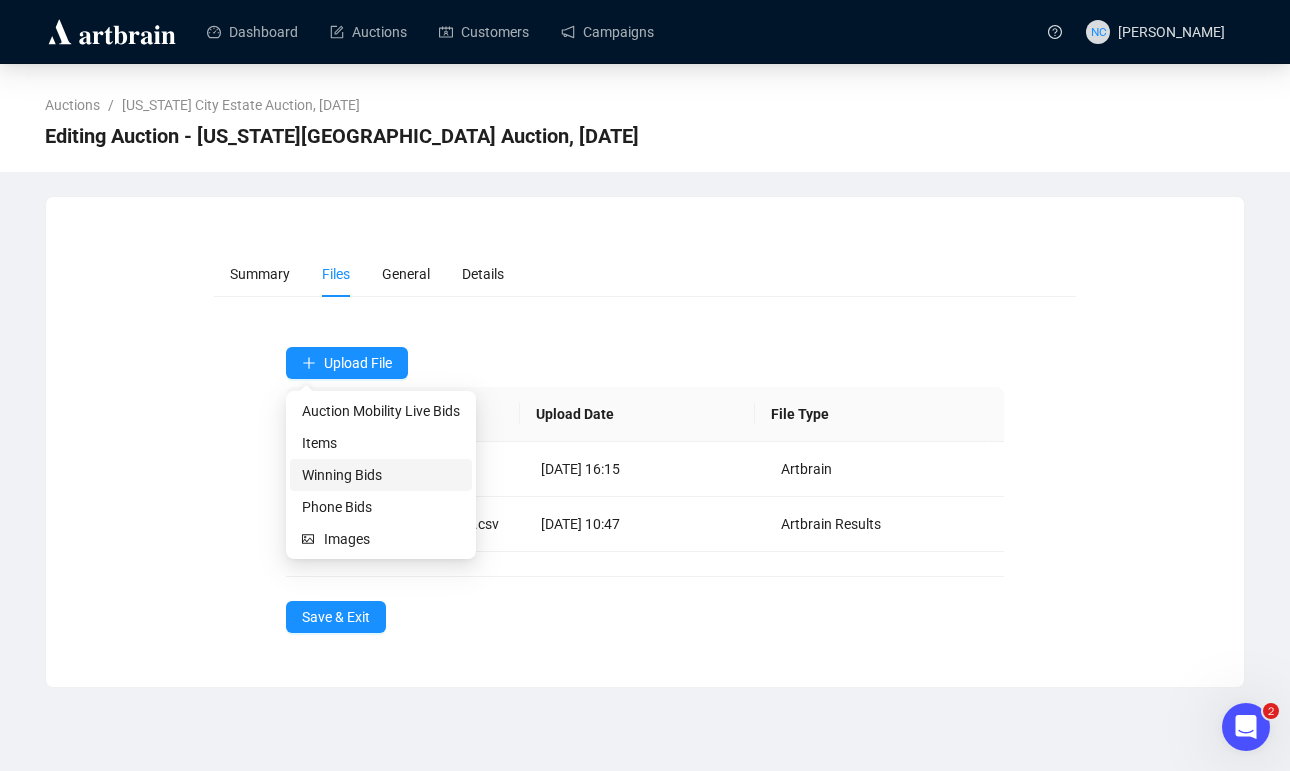 click on "Winning Bids" at bounding box center (381, 475) 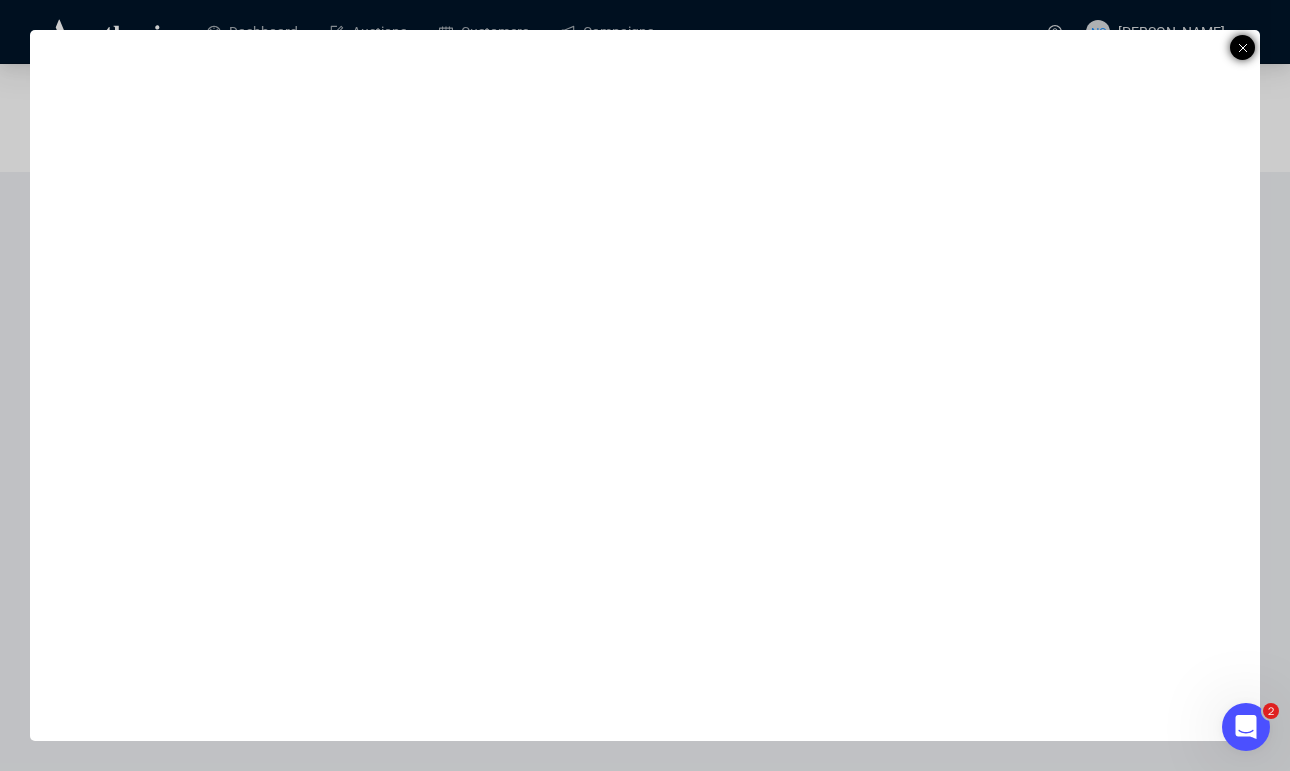click 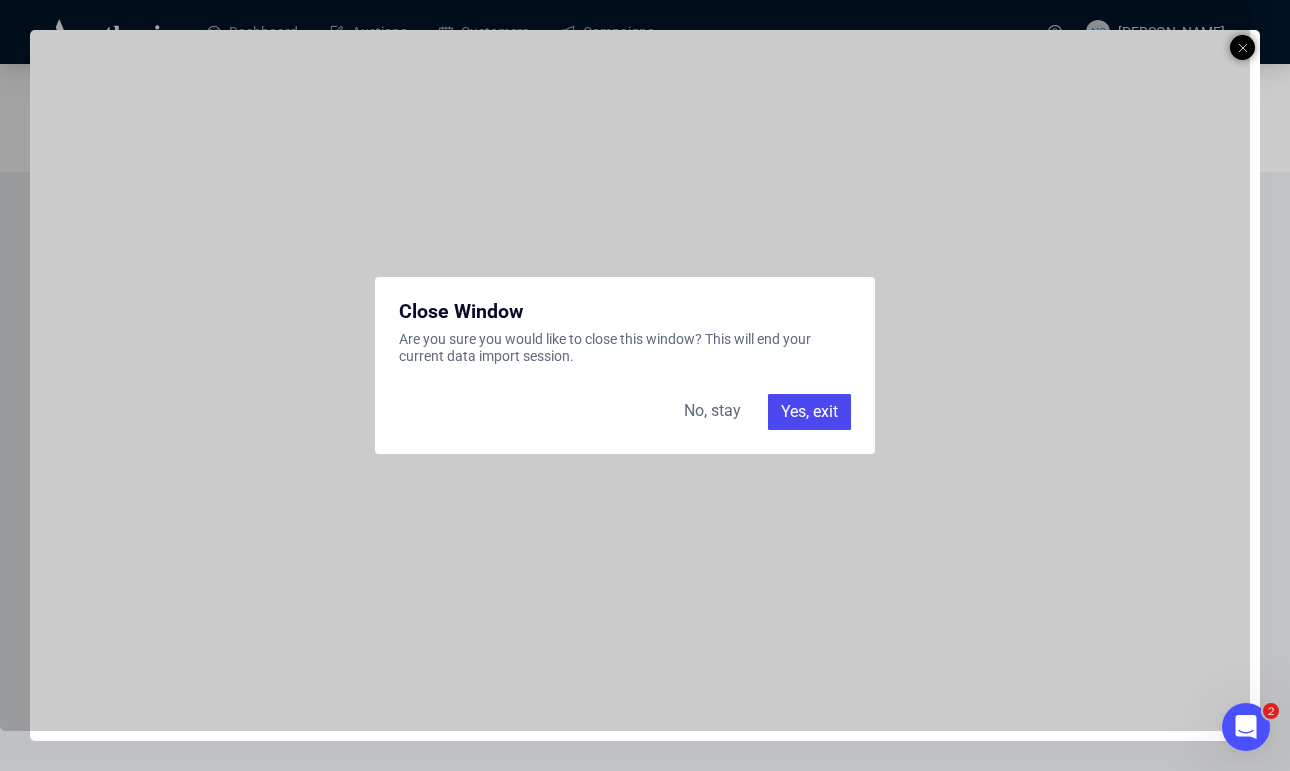 click on "Yes, exit" at bounding box center (809, 412) 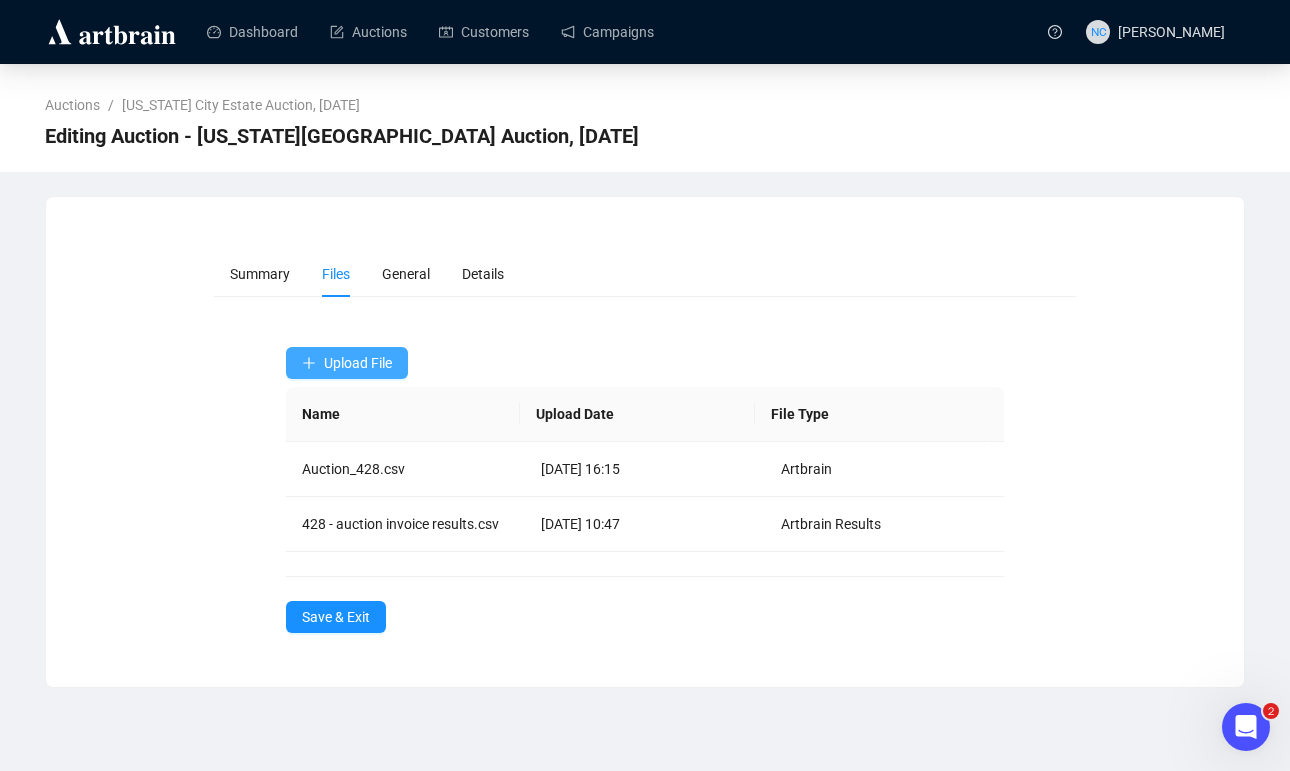 click on "Upload File" at bounding box center (358, 363) 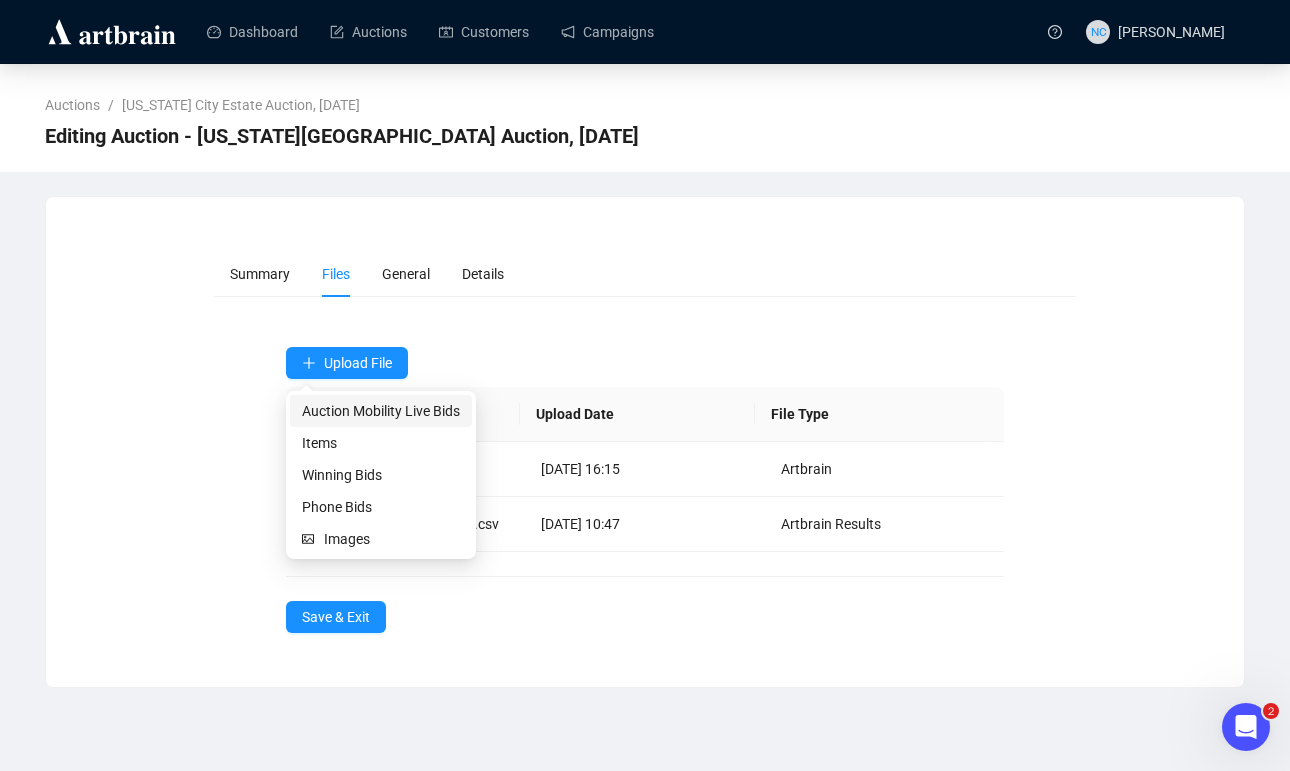 click on "Auction Mobility Live Bids" at bounding box center [381, 411] 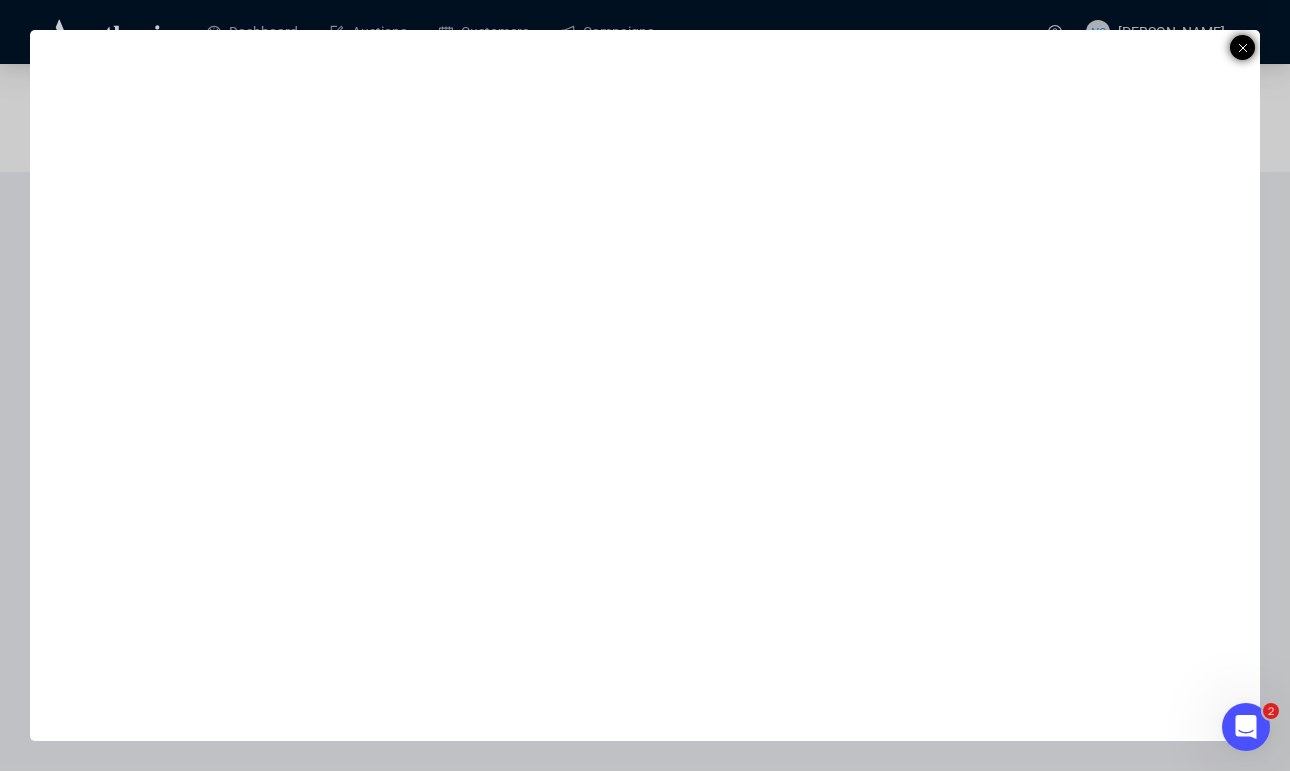 click 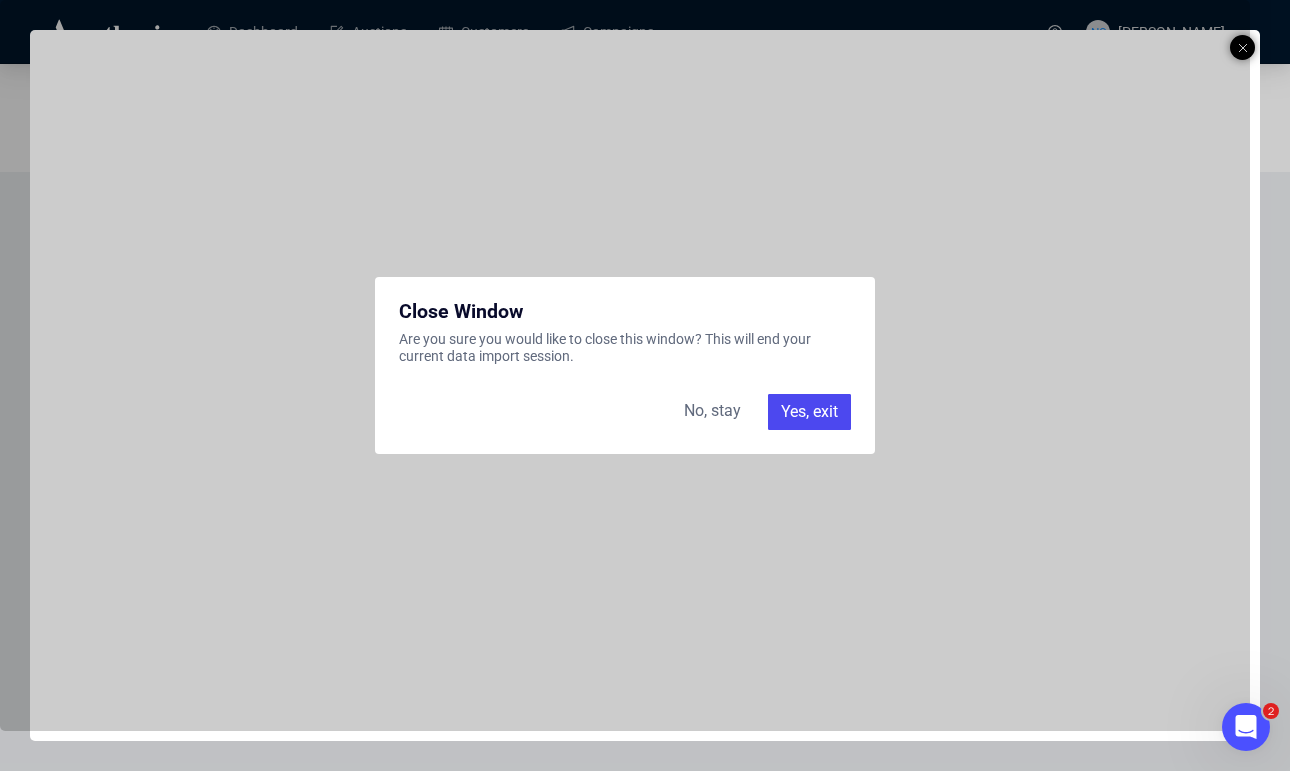 click on "Yes, exit" at bounding box center [809, 412] 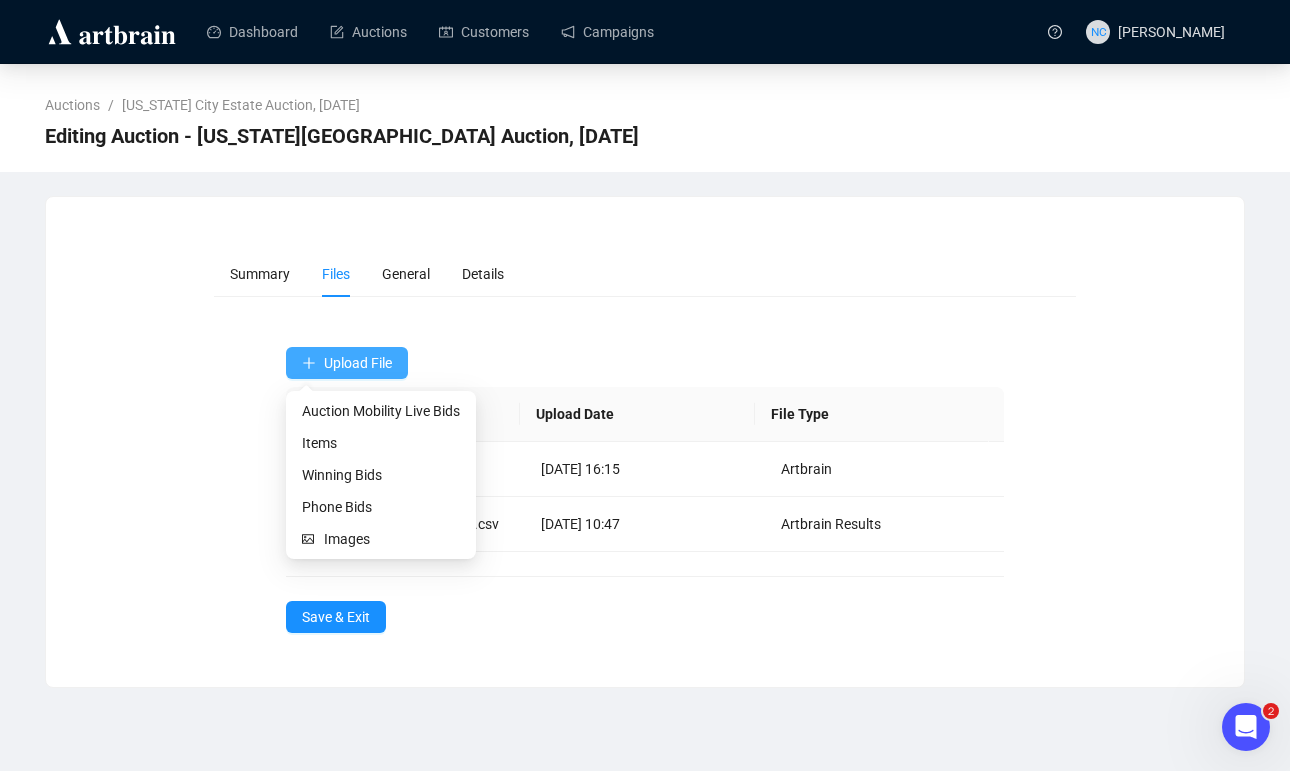 click on "Upload File" at bounding box center (358, 363) 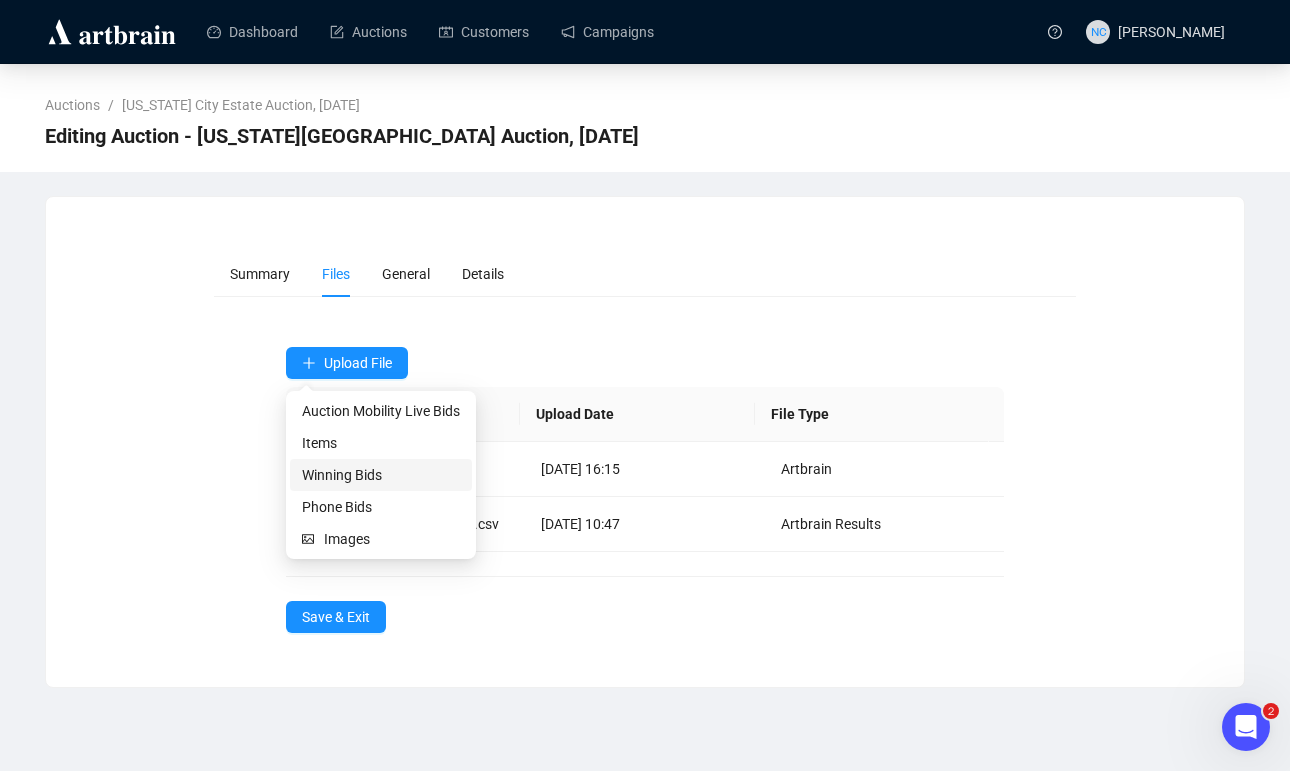 click on "Winning Bids" at bounding box center [381, 475] 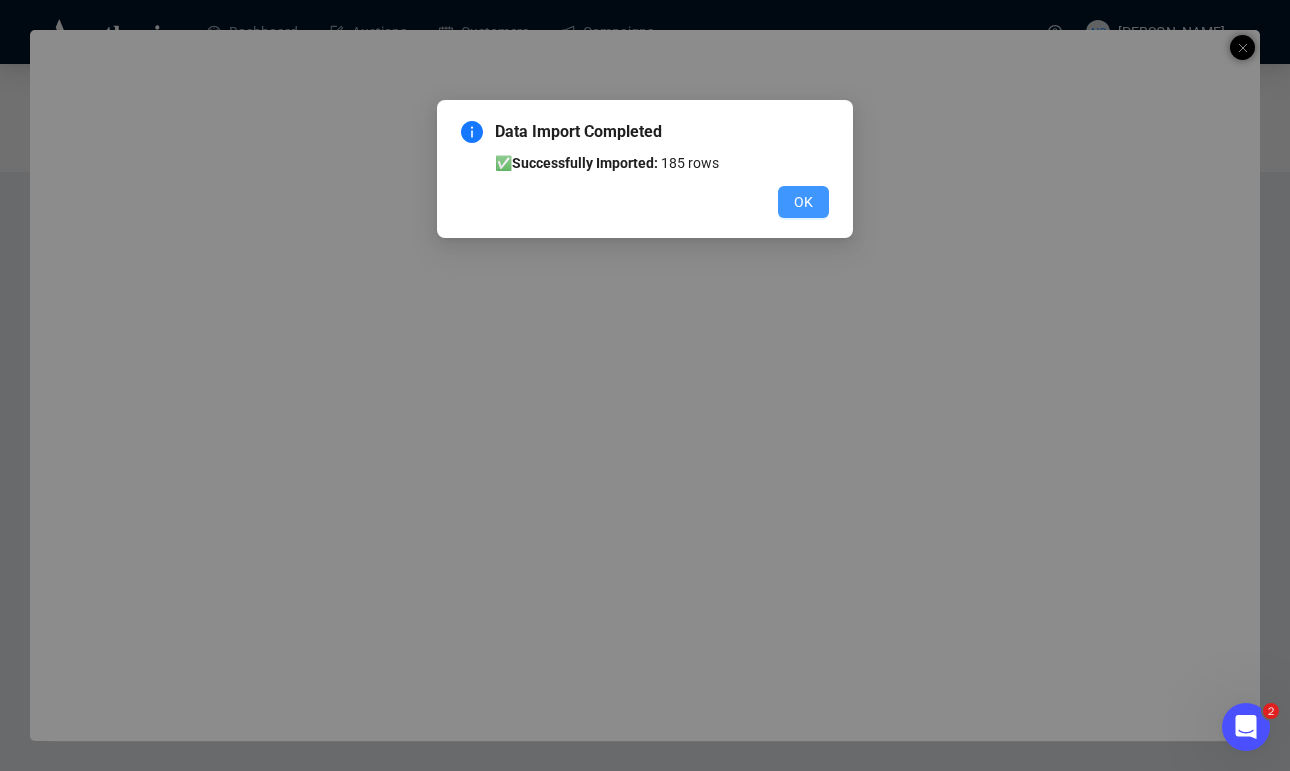 click on "OK" at bounding box center [803, 202] 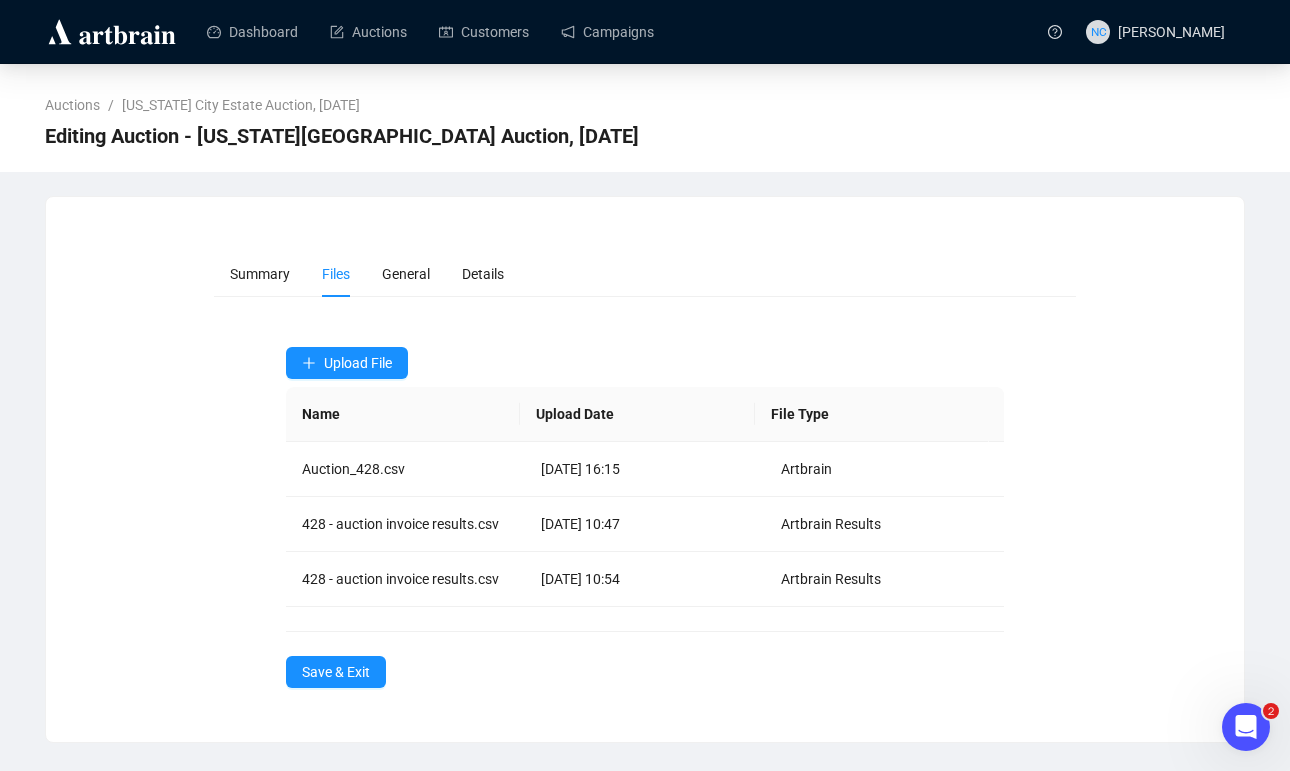 click on "Summary Files General Details Upload File Name Upload Date File Type       Auction_428.csv [DATE] 16:15 Artbrain 428 - auction invoice results.csv [DATE] 10:47 Artbrain Results 428 - auction invoice results.csv [DATE] 10:54 Artbrain Results Save & Exit" at bounding box center [645, 469] 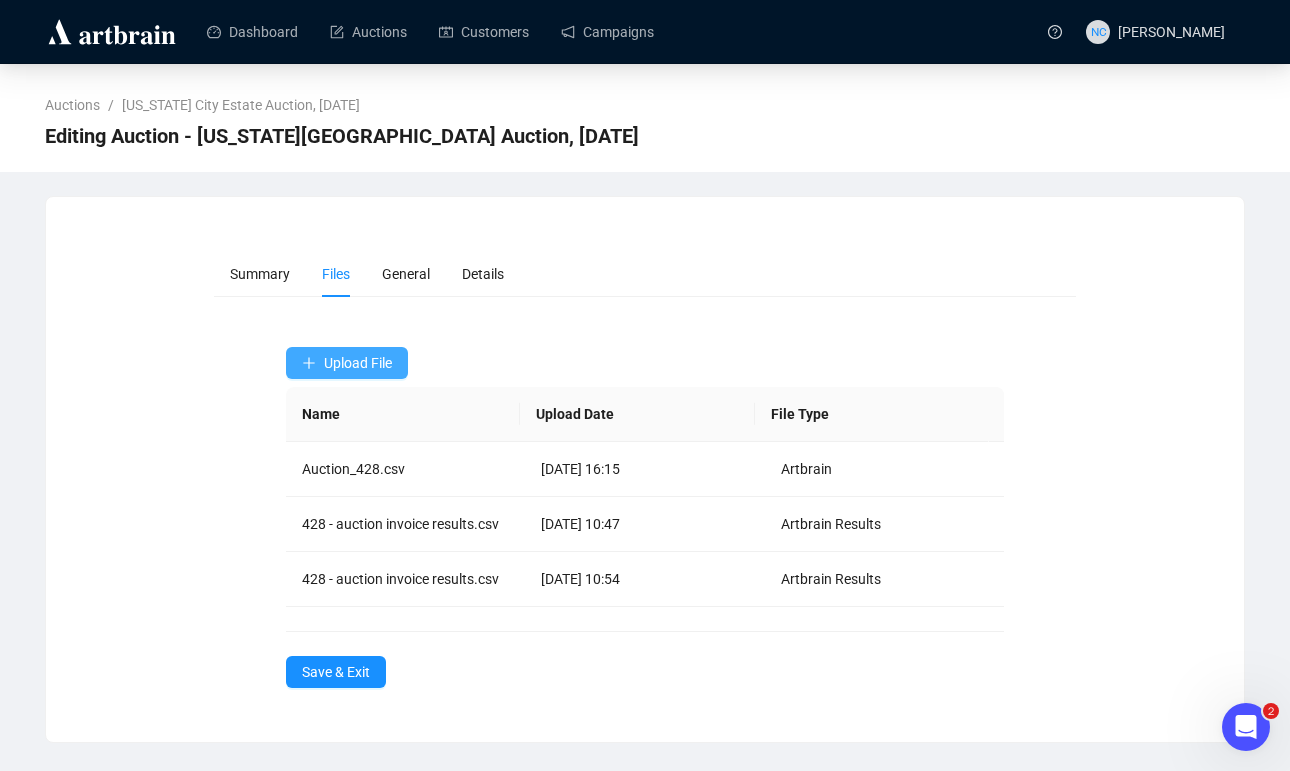 click on "Upload File" at bounding box center (358, 363) 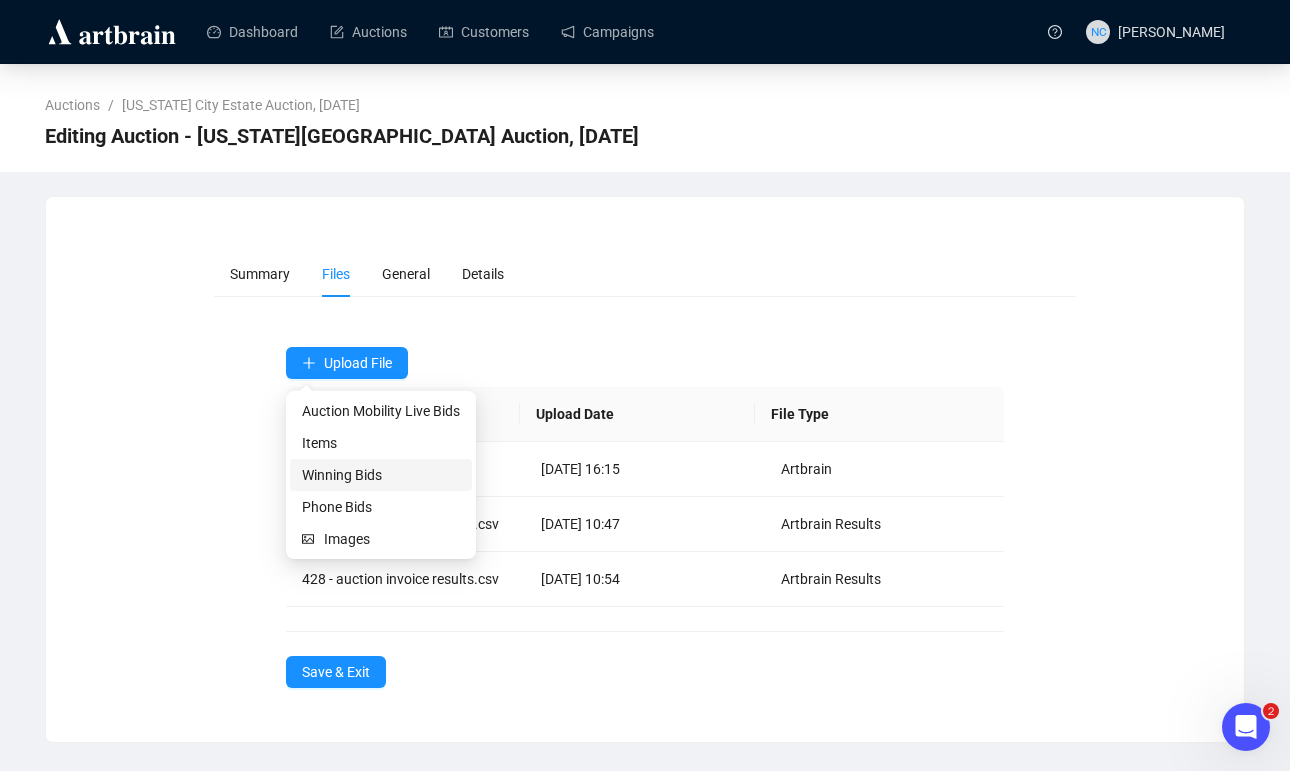 click on "Winning Bids" at bounding box center [381, 475] 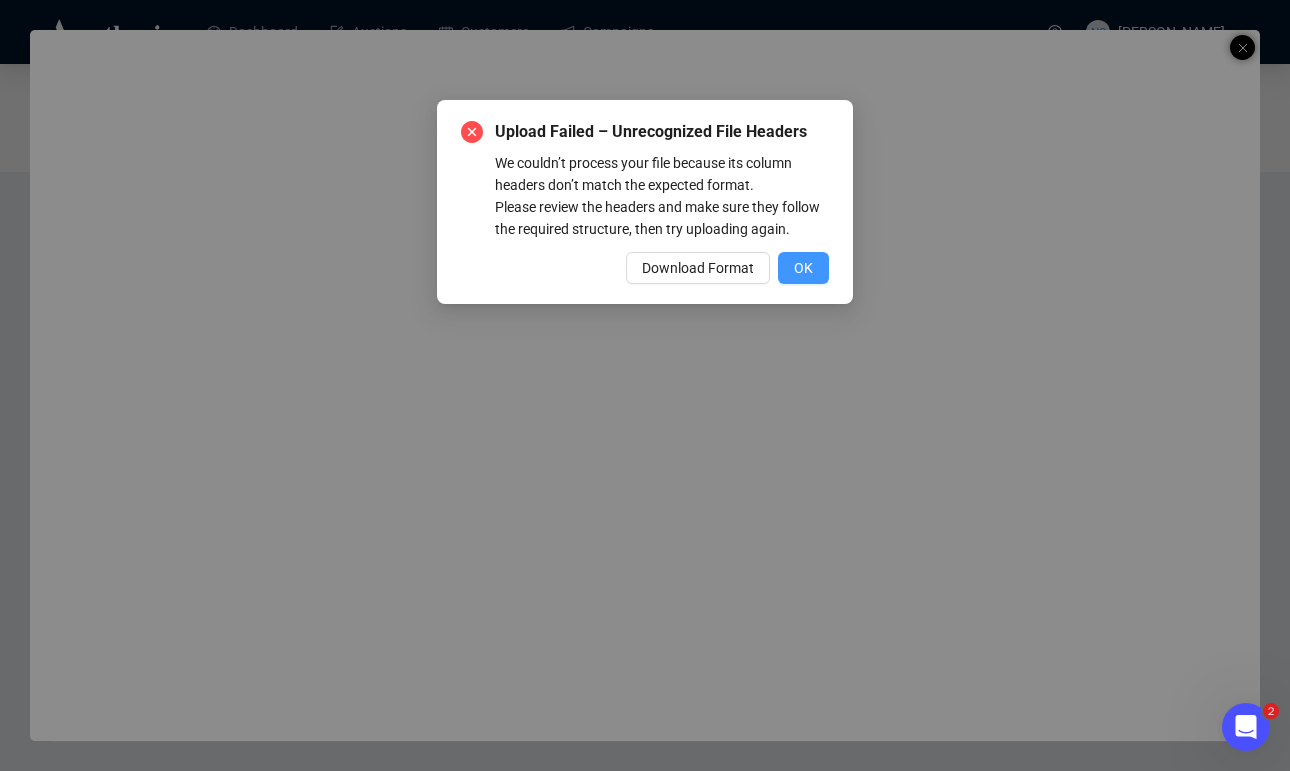 click on "OK" at bounding box center [803, 268] 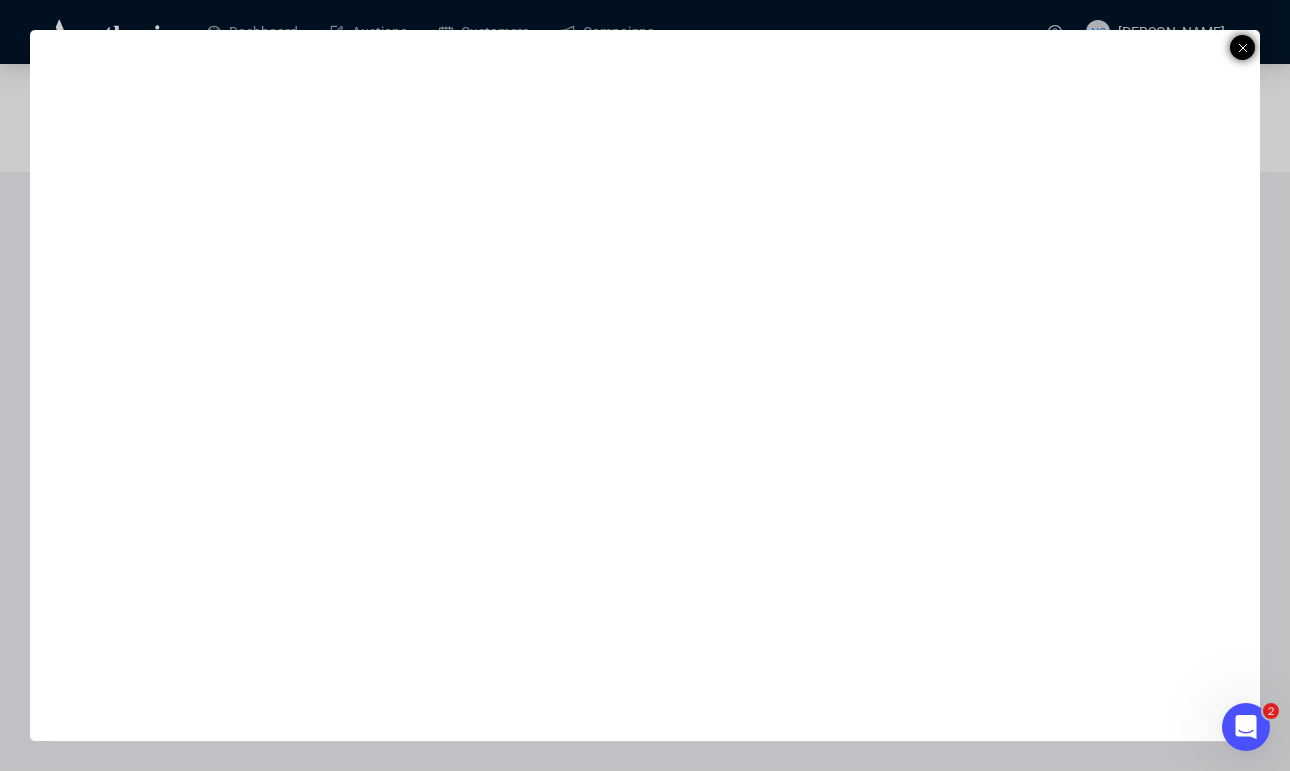 click 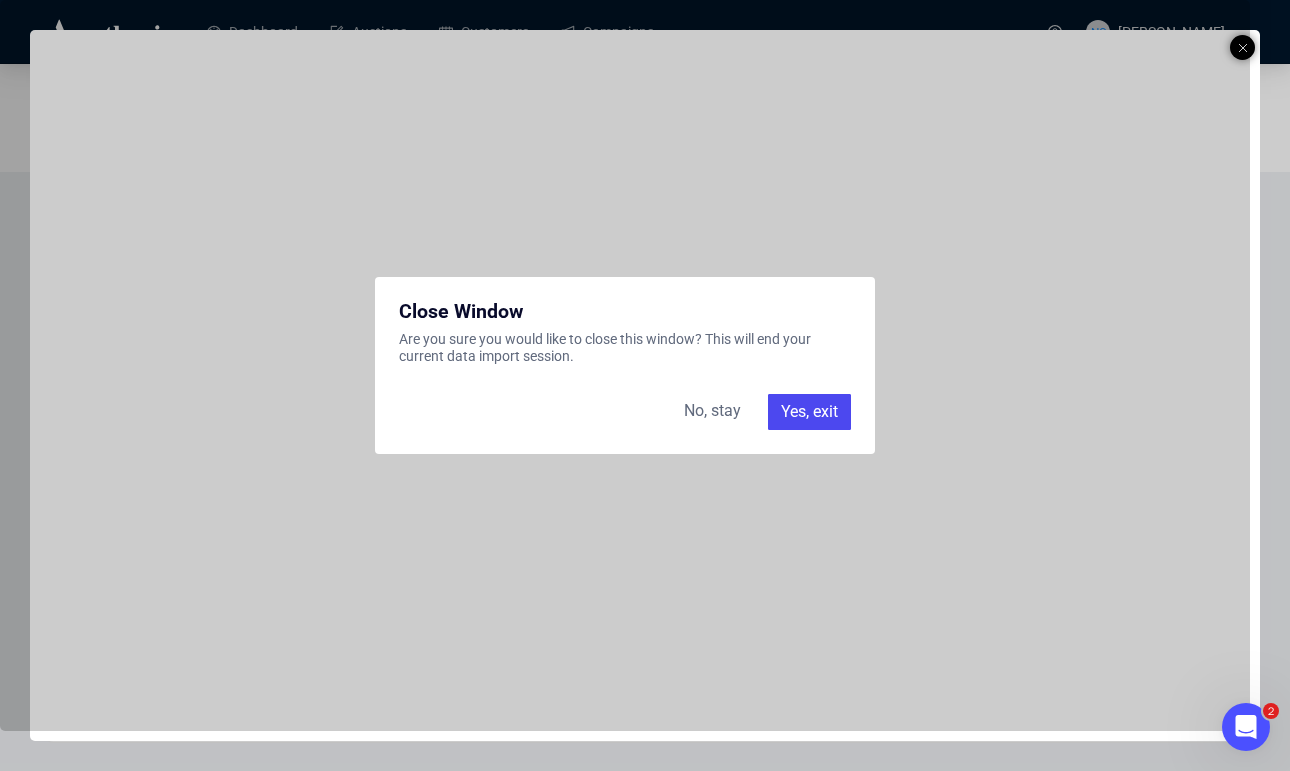 click on "Yes, exit" at bounding box center (809, 412) 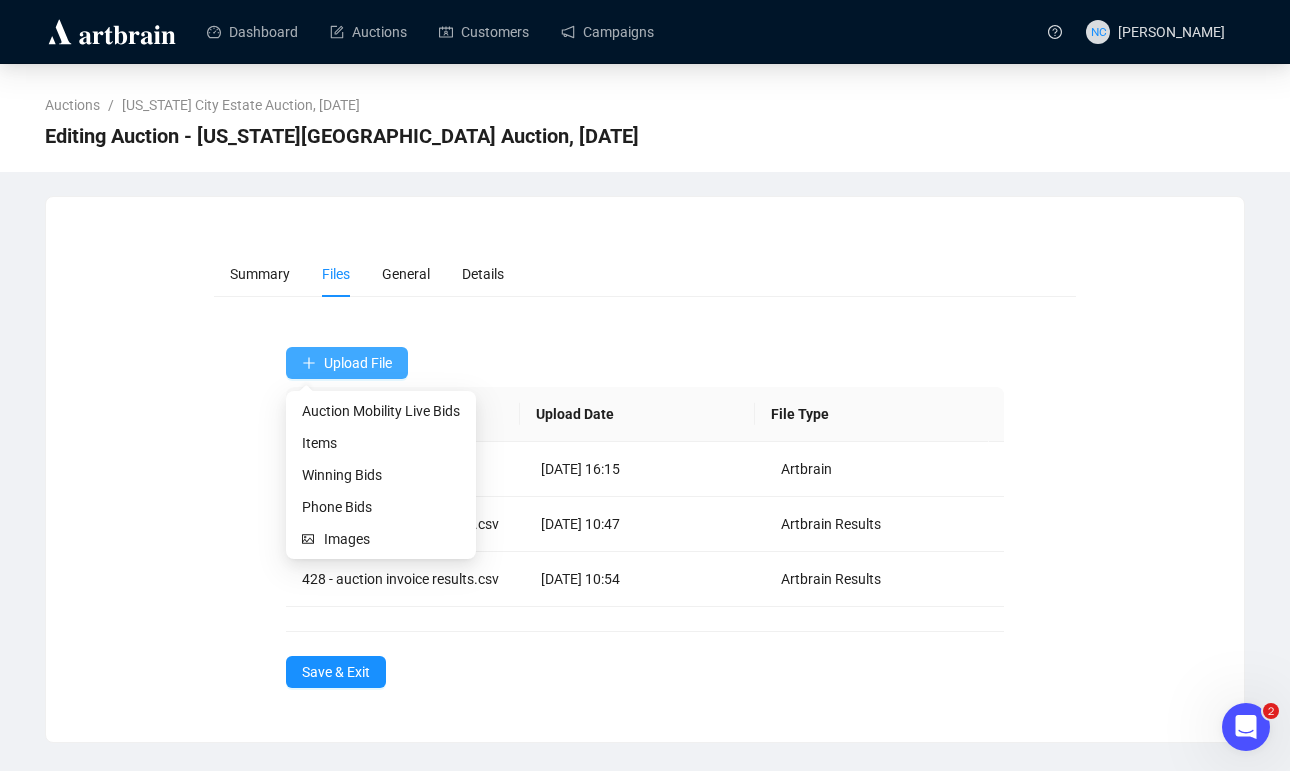 click on "Upload File" at bounding box center (358, 363) 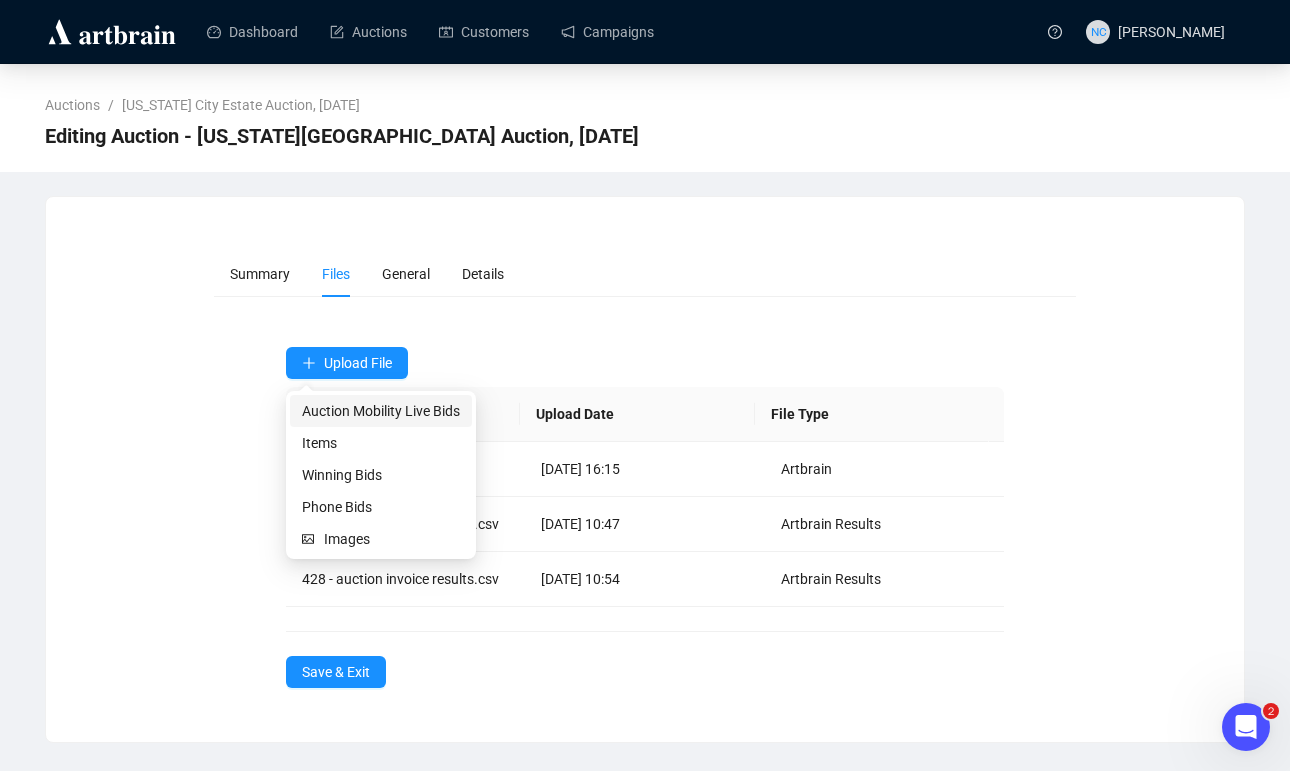 click on "Auction Mobility Live Bids" at bounding box center (381, 411) 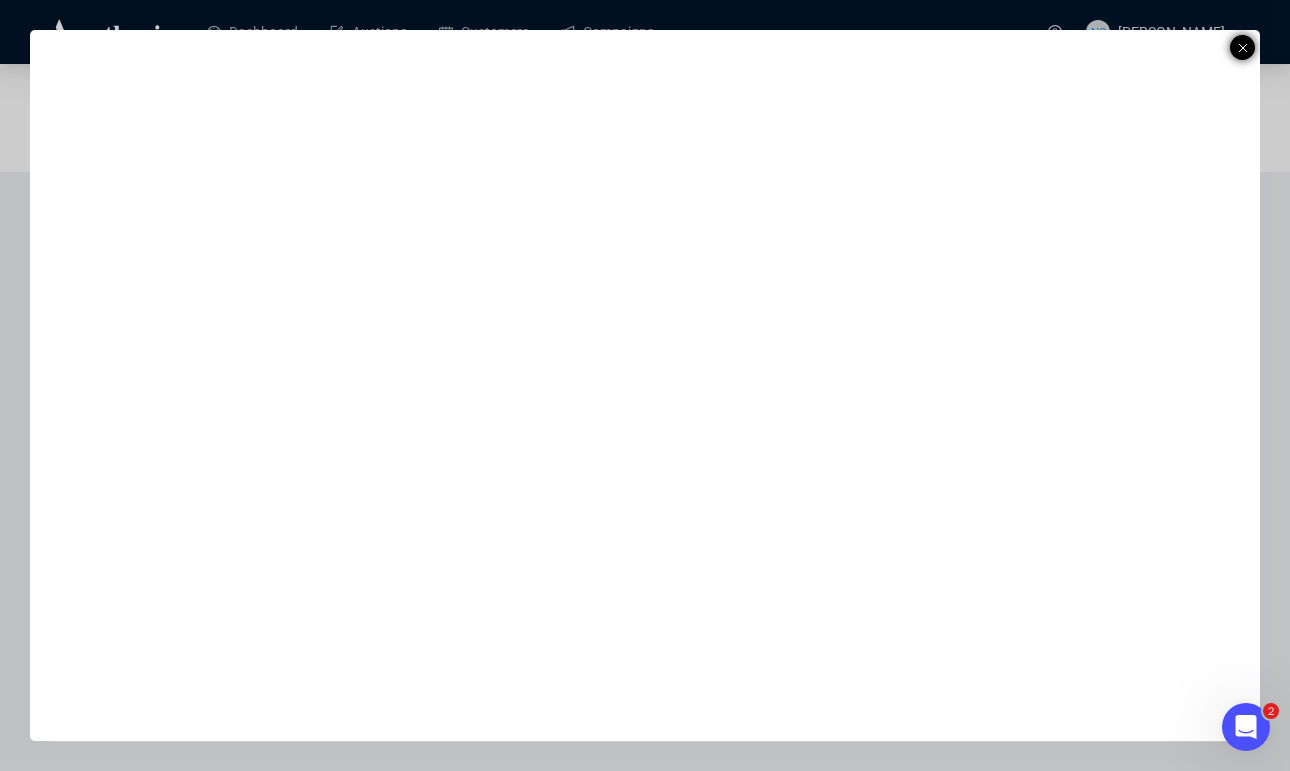 click 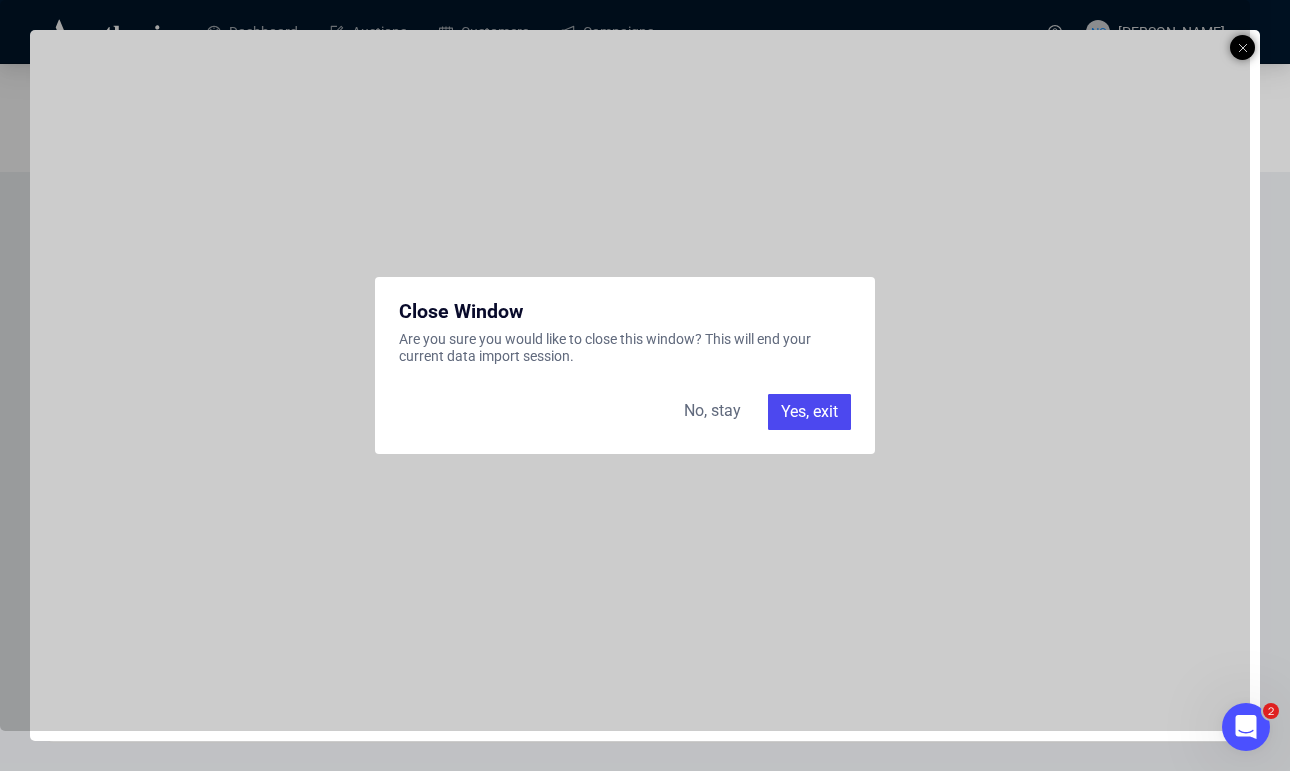 click on "Yes, exit" at bounding box center [809, 412] 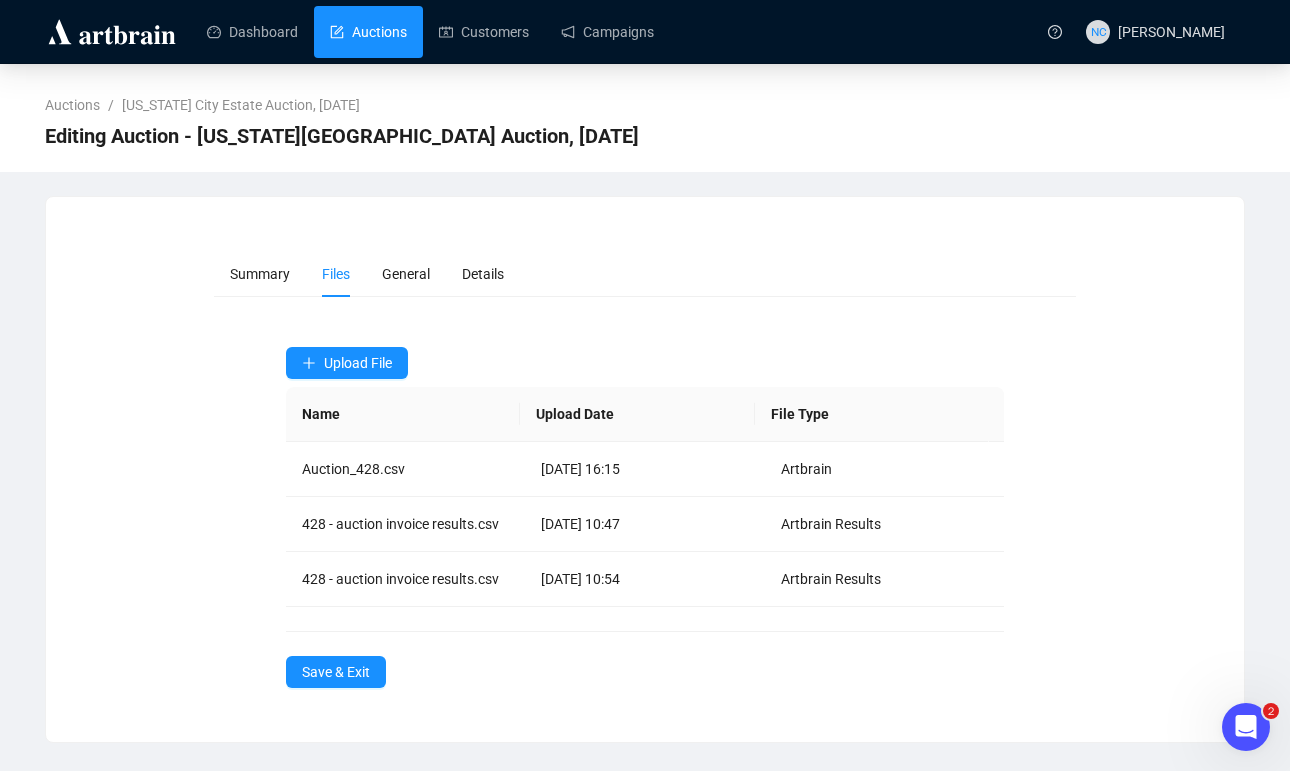 click on "Auctions" at bounding box center (368, 32) 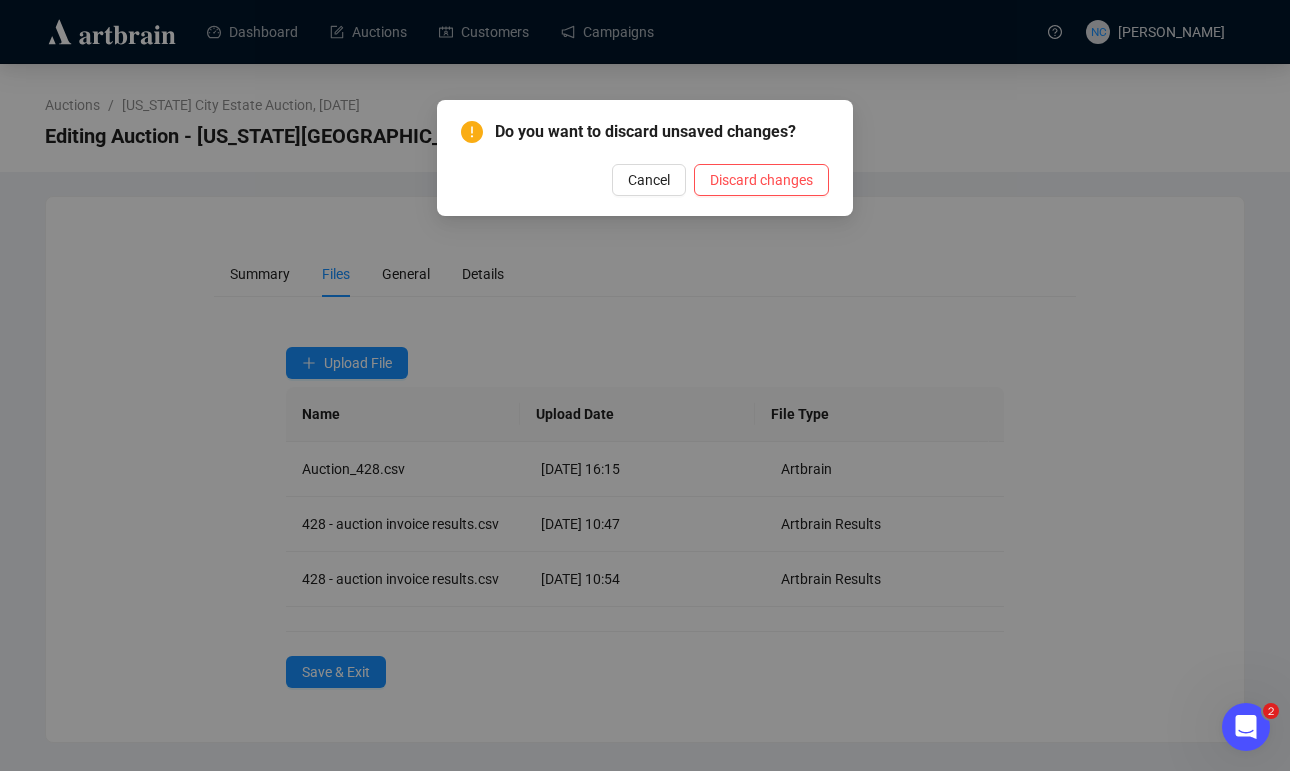 click on "Discard changes" at bounding box center (761, 180) 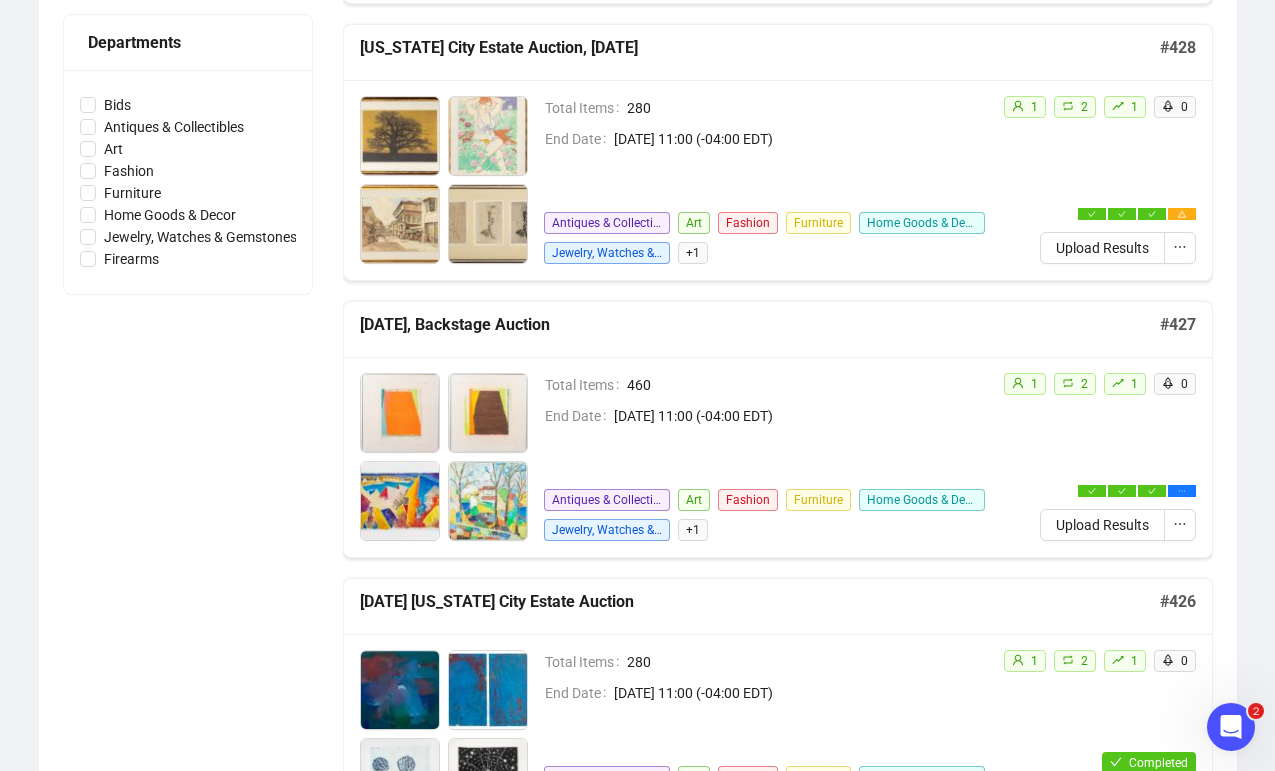 scroll, scrollTop: 600, scrollLeft: 0, axis: vertical 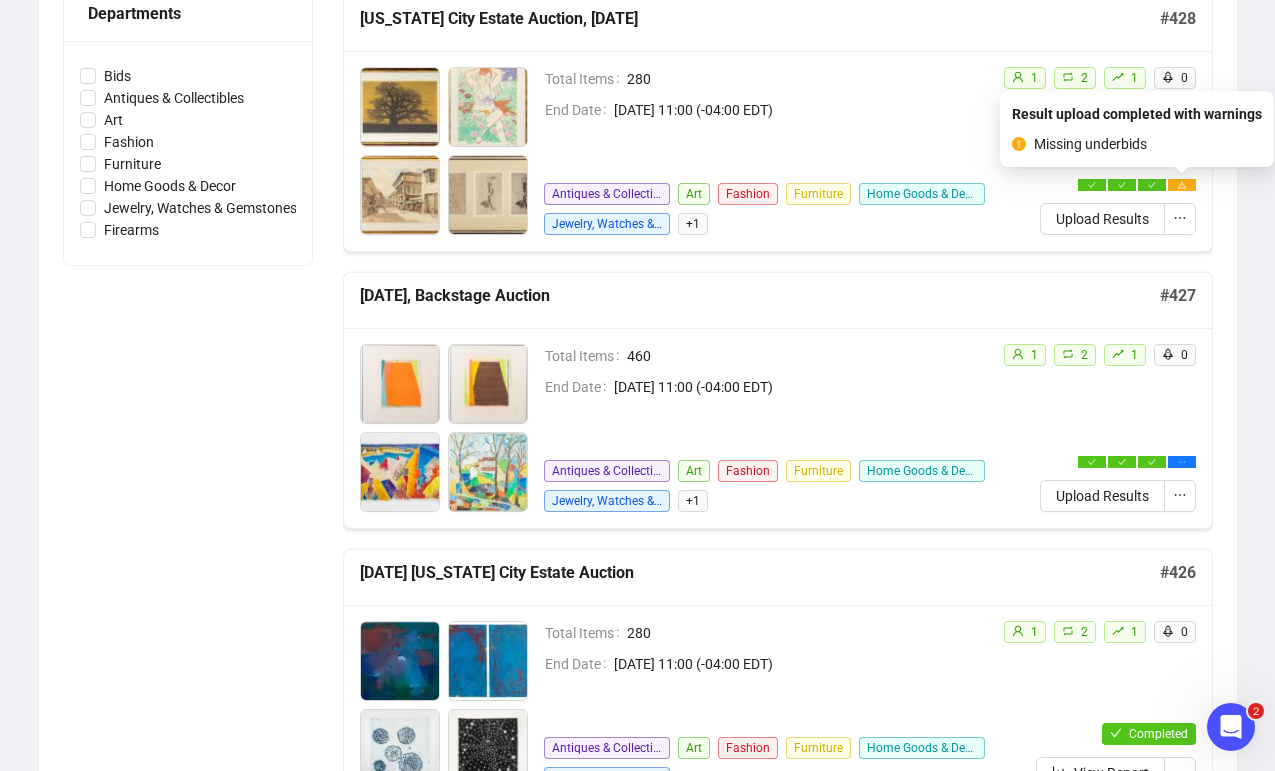 click at bounding box center [1182, 185] 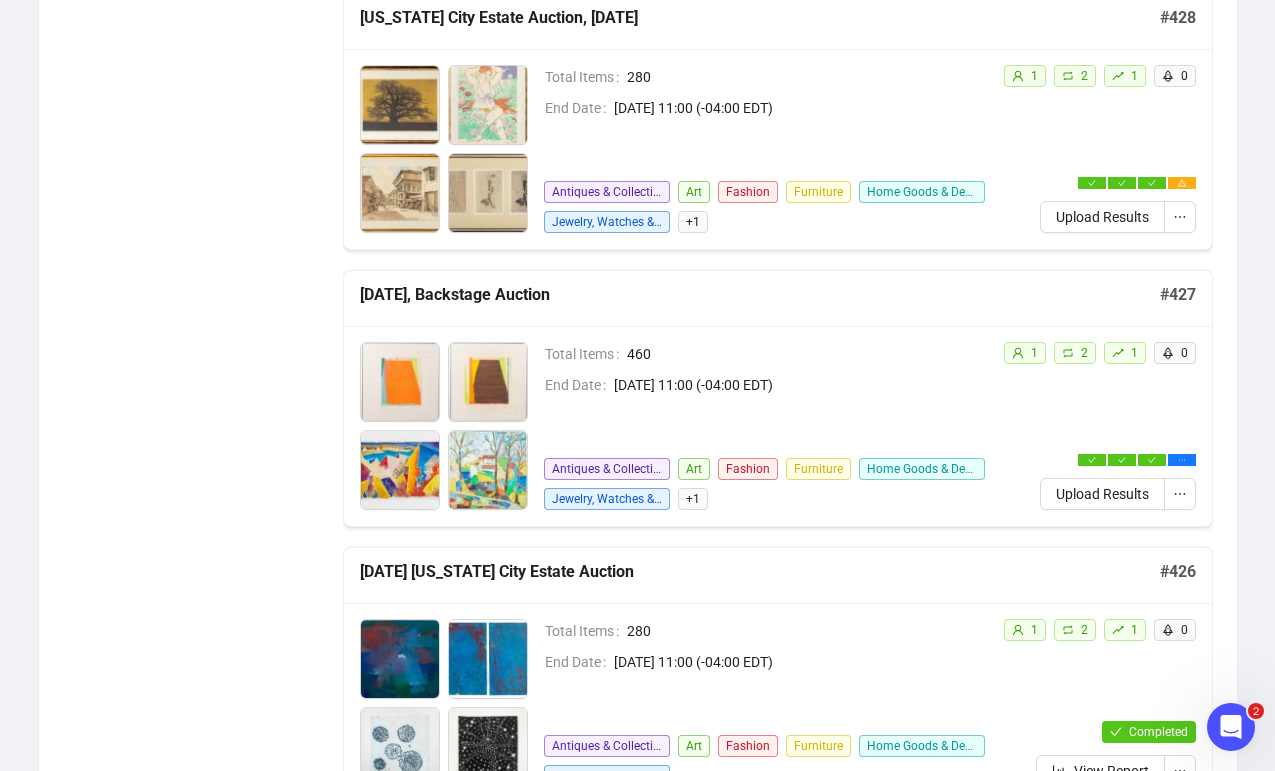 scroll, scrollTop: 602, scrollLeft: 0, axis: vertical 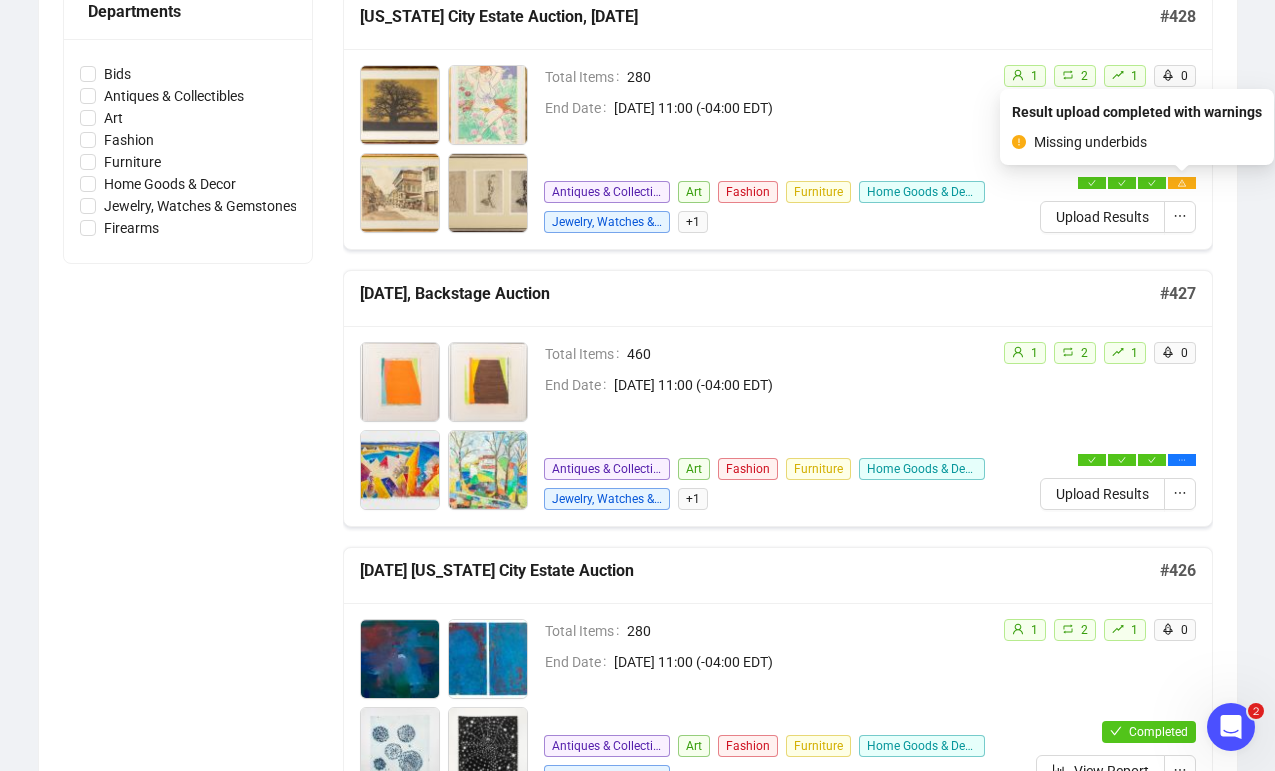 click 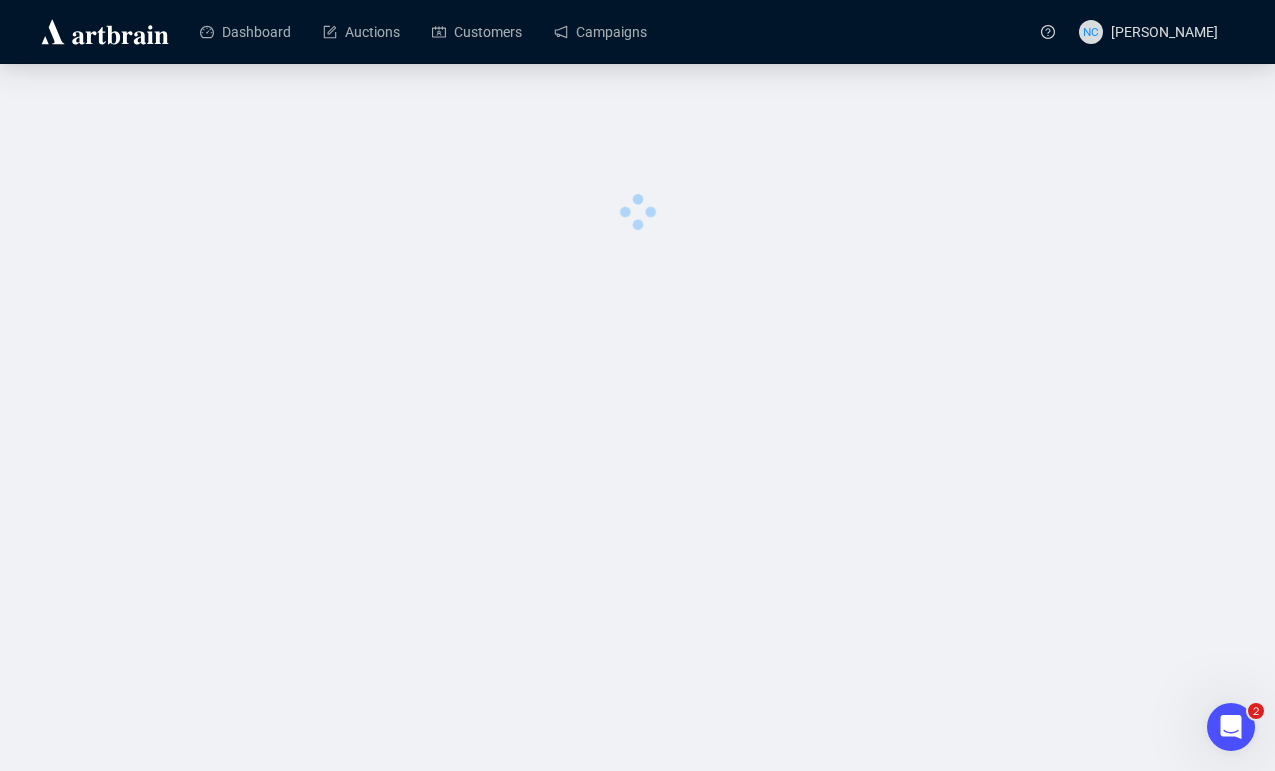 scroll, scrollTop: 0, scrollLeft: 0, axis: both 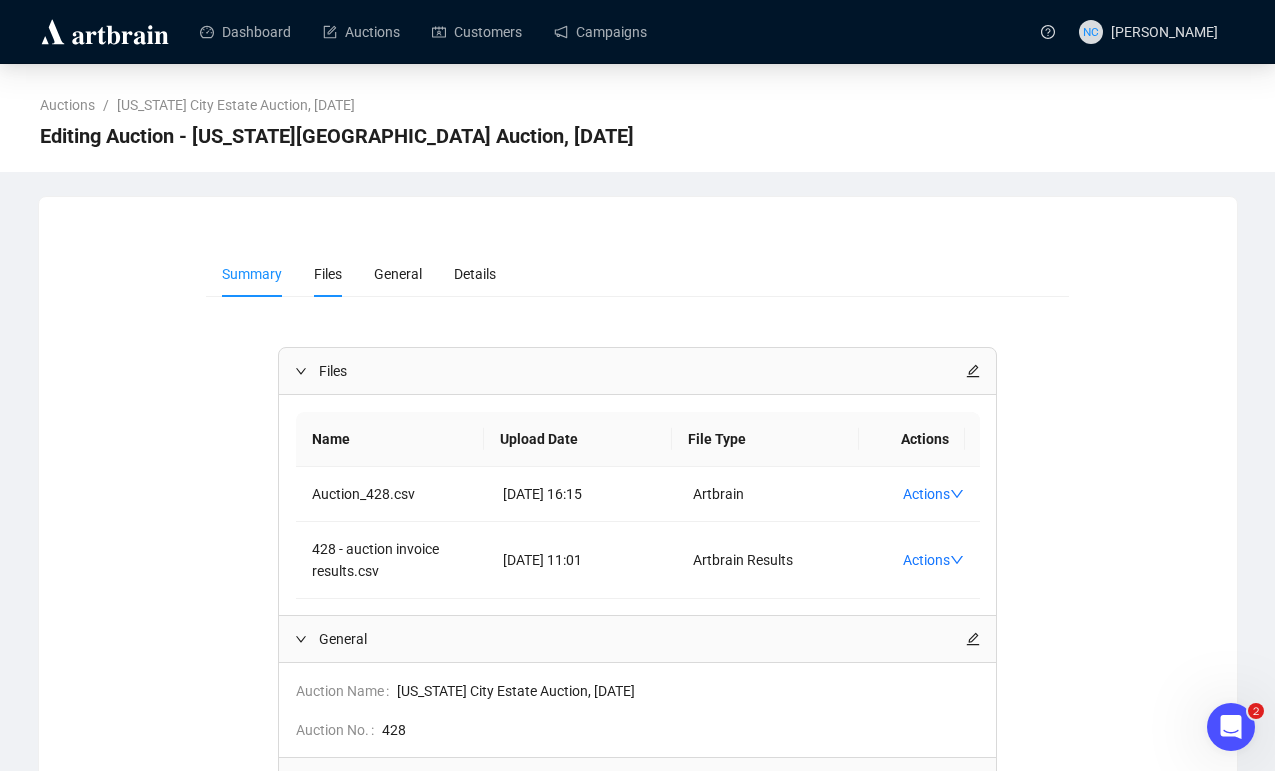 click on "Files" at bounding box center [328, 274] 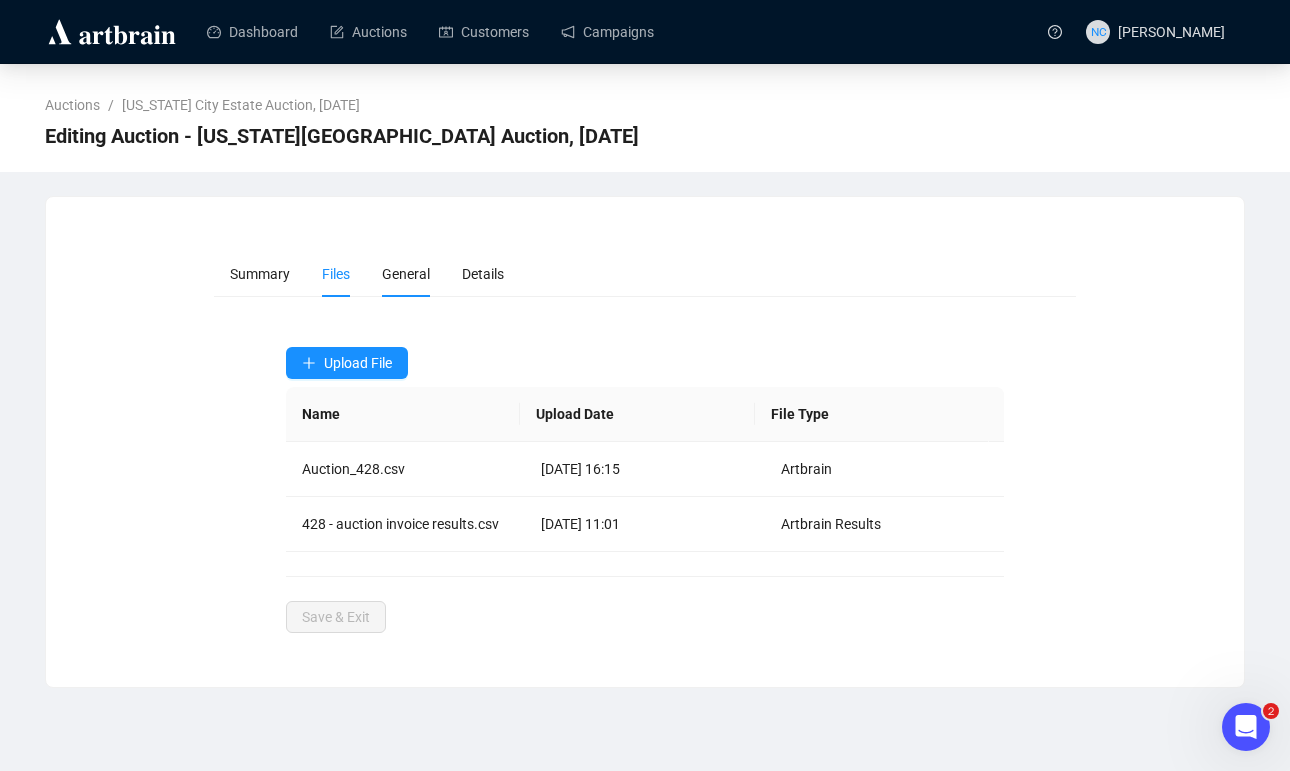 click on "General" at bounding box center [406, 274] 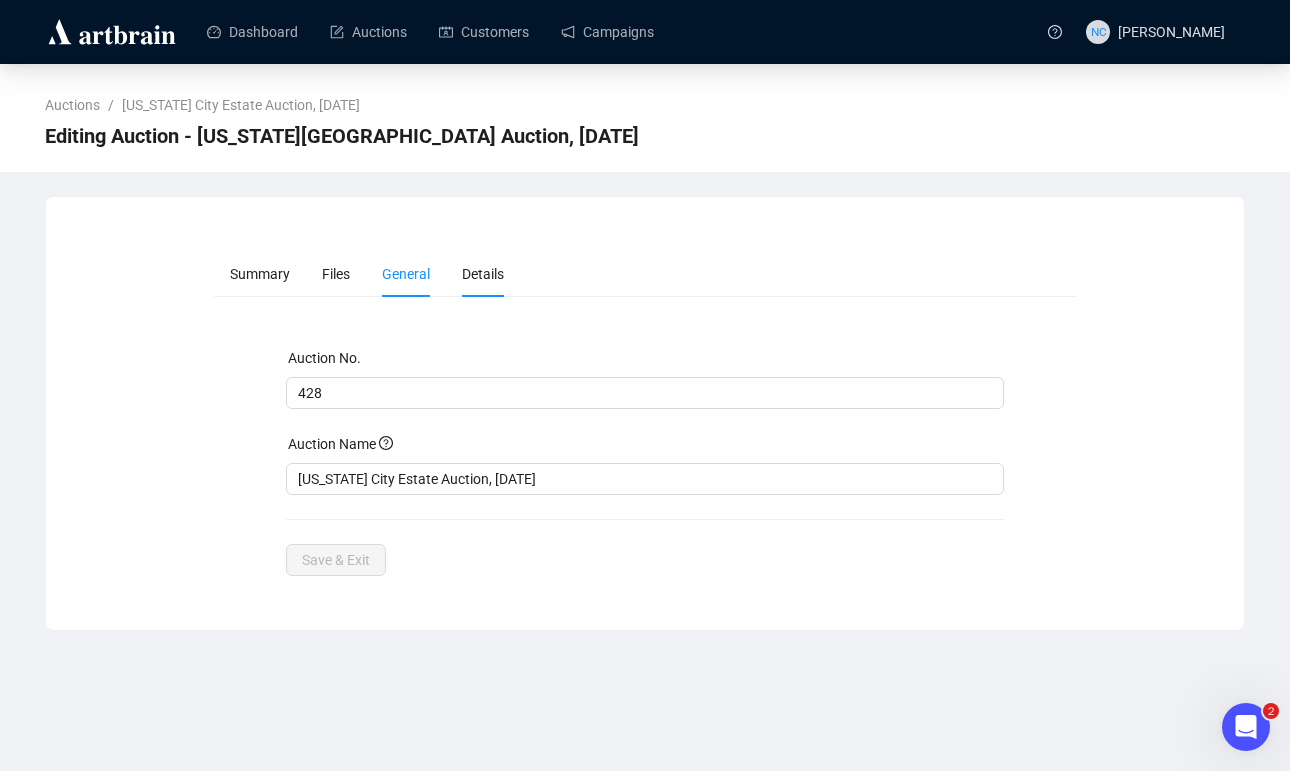click on "Details" at bounding box center [483, 274] 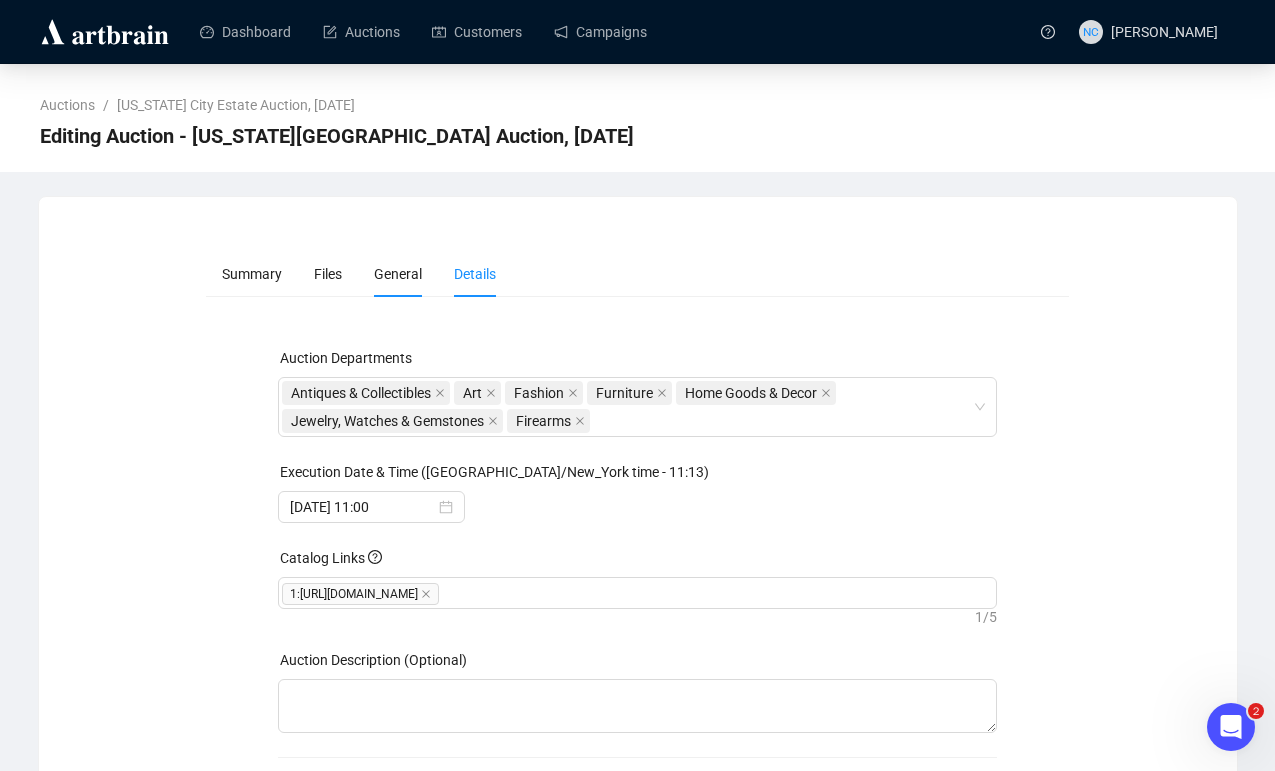 click on "General" at bounding box center [398, 274] 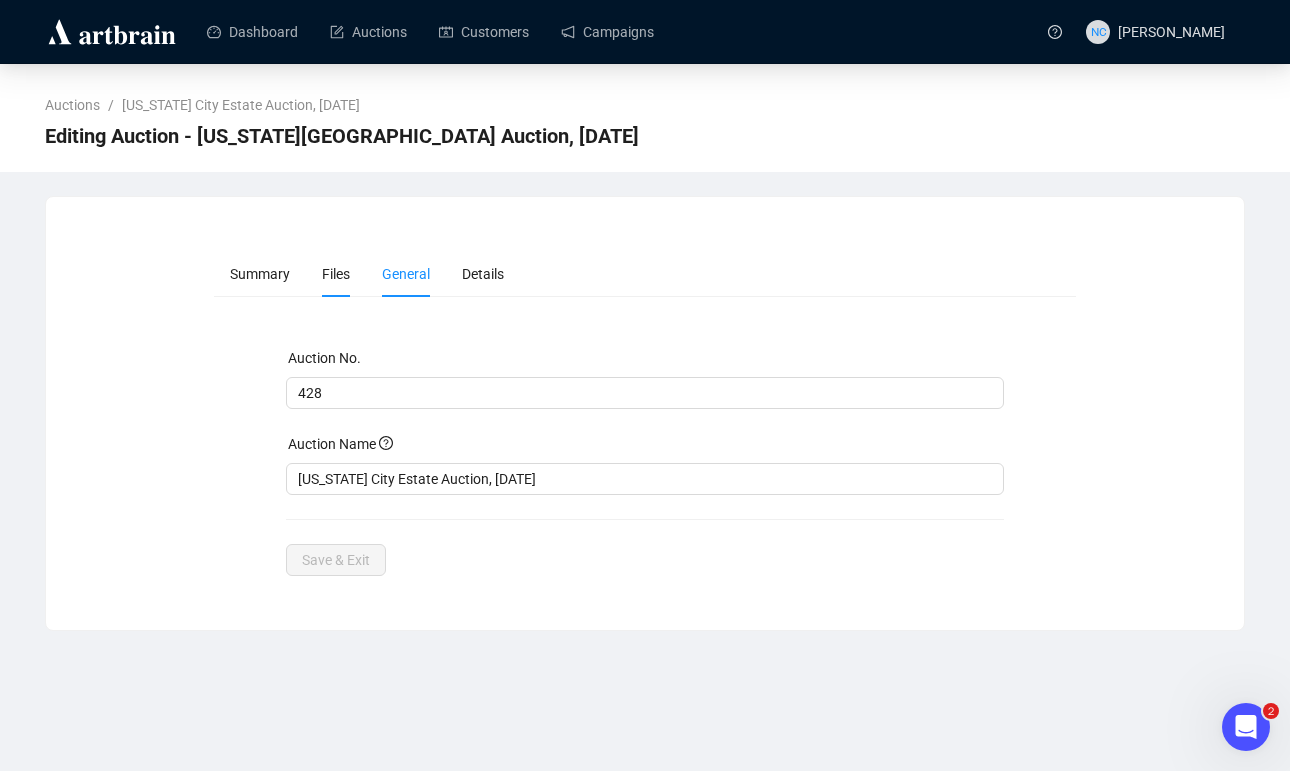 click on "Files" at bounding box center (336, 274) 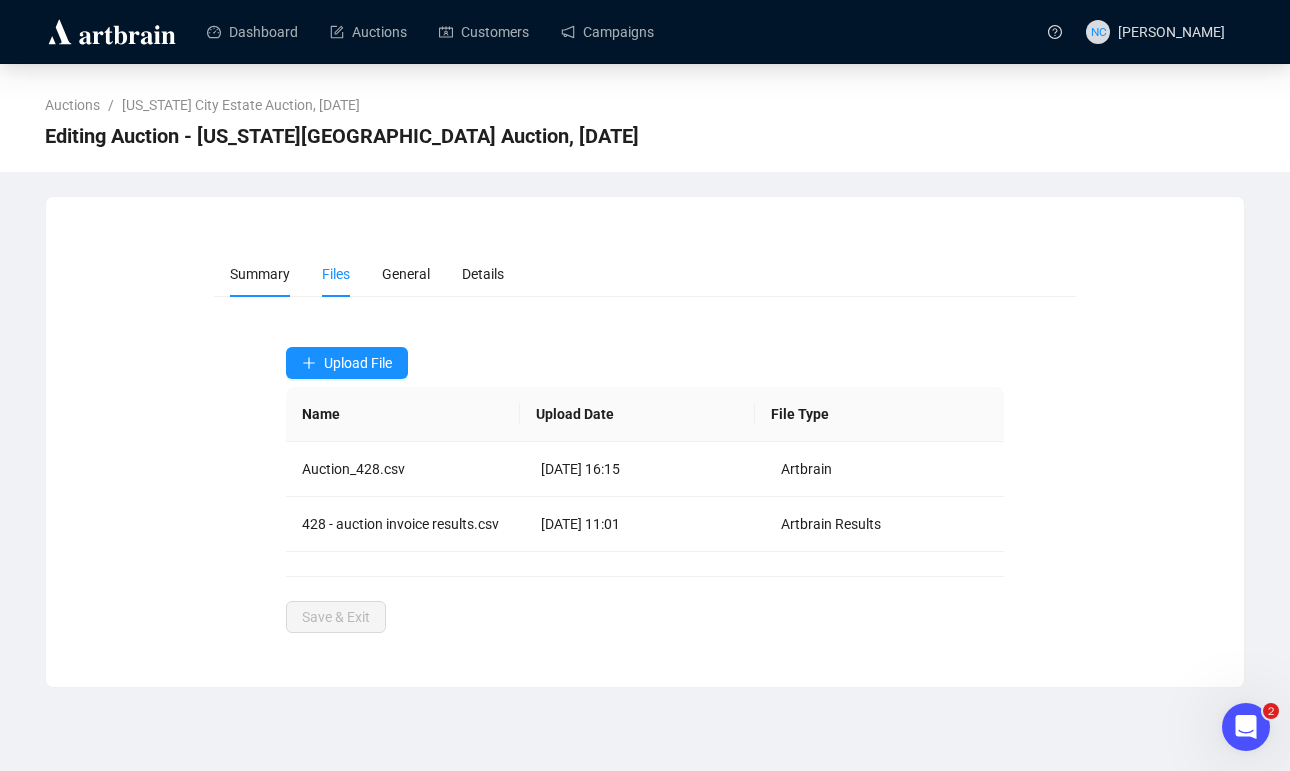click on "Summary" at bounding box center (260, 274) 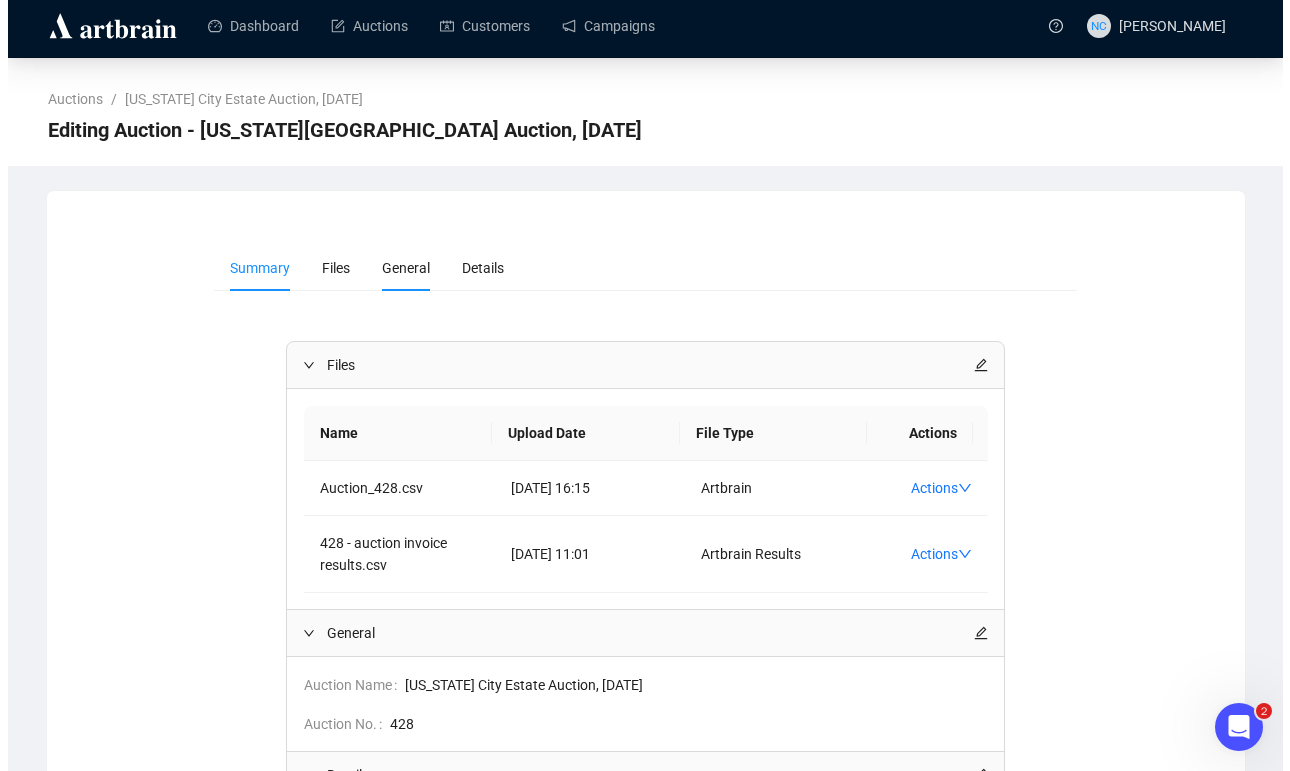 scroll, scrollTop: 0, scrollLeft: 0, axis: both 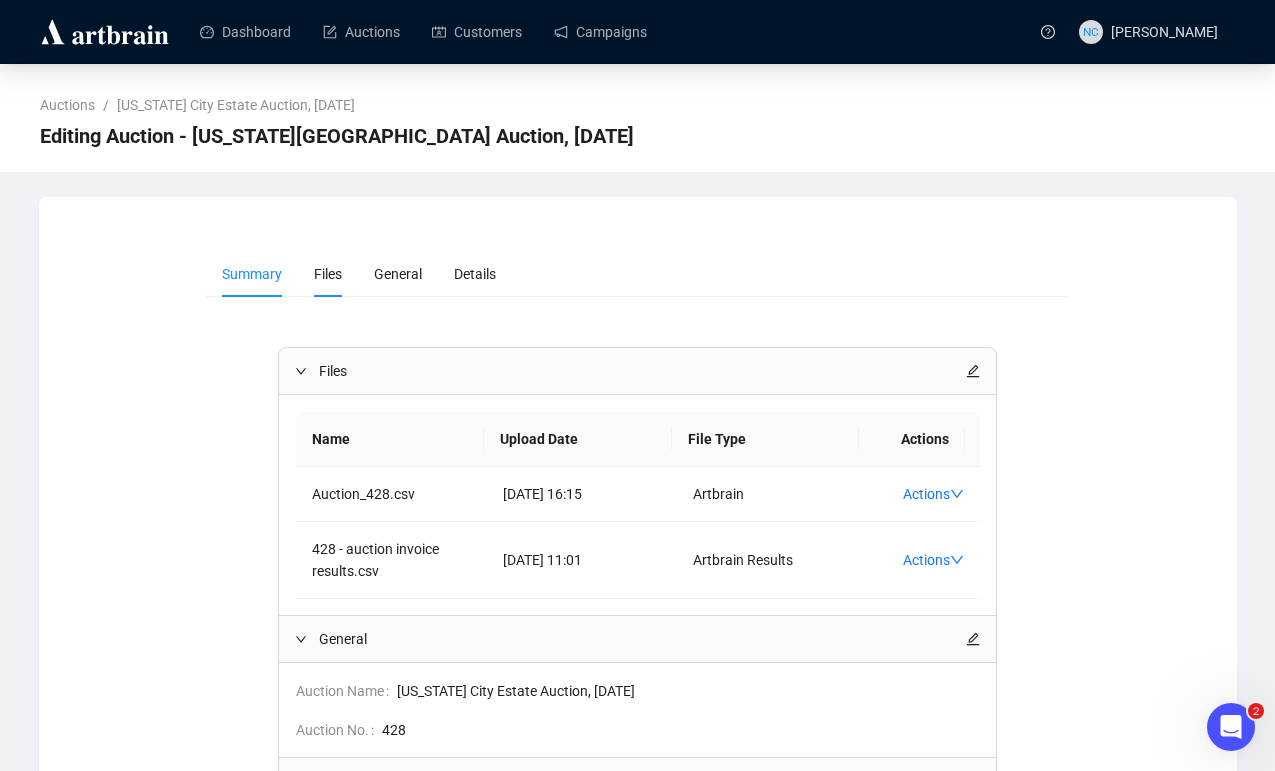 click on "Files" at bounding box center [328, 274] 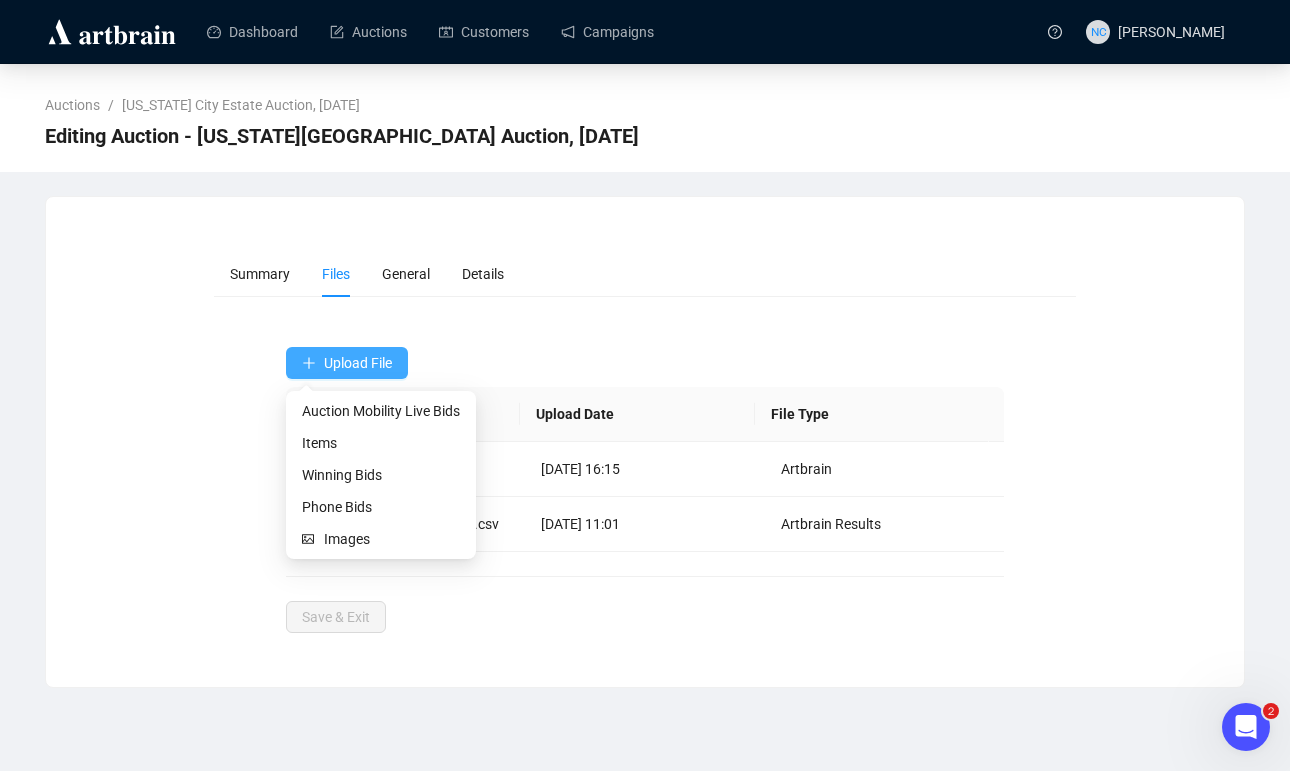 click on "Upload File" at bounding box center (358, 363) 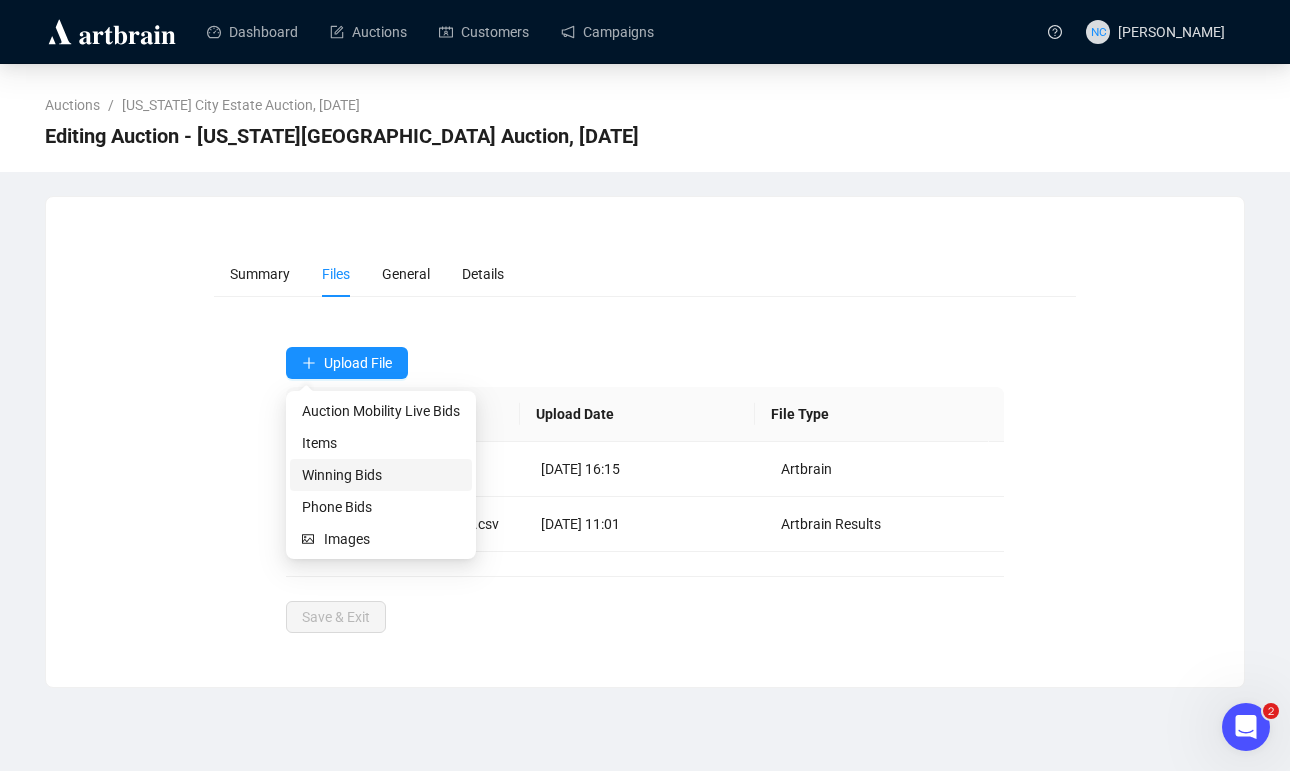 click on "Winning Bids" at bounding box center [381, 475] 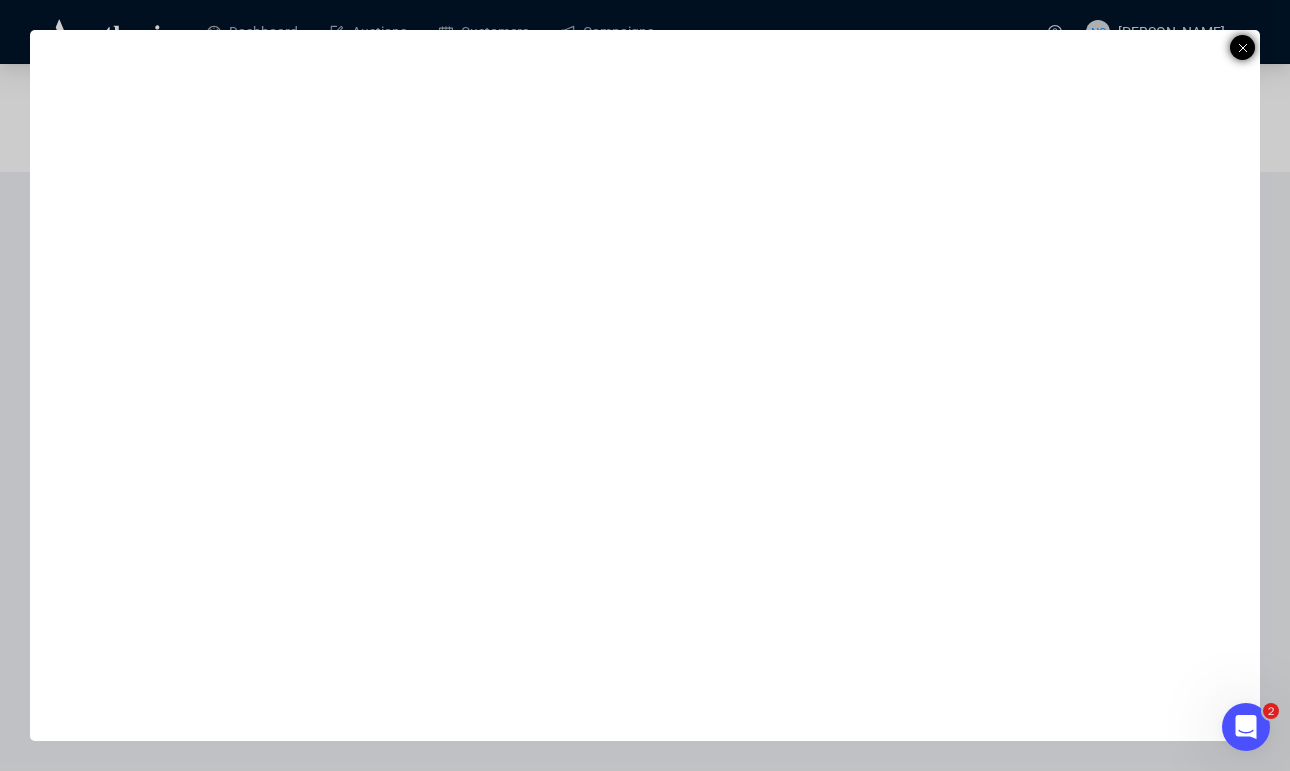 click 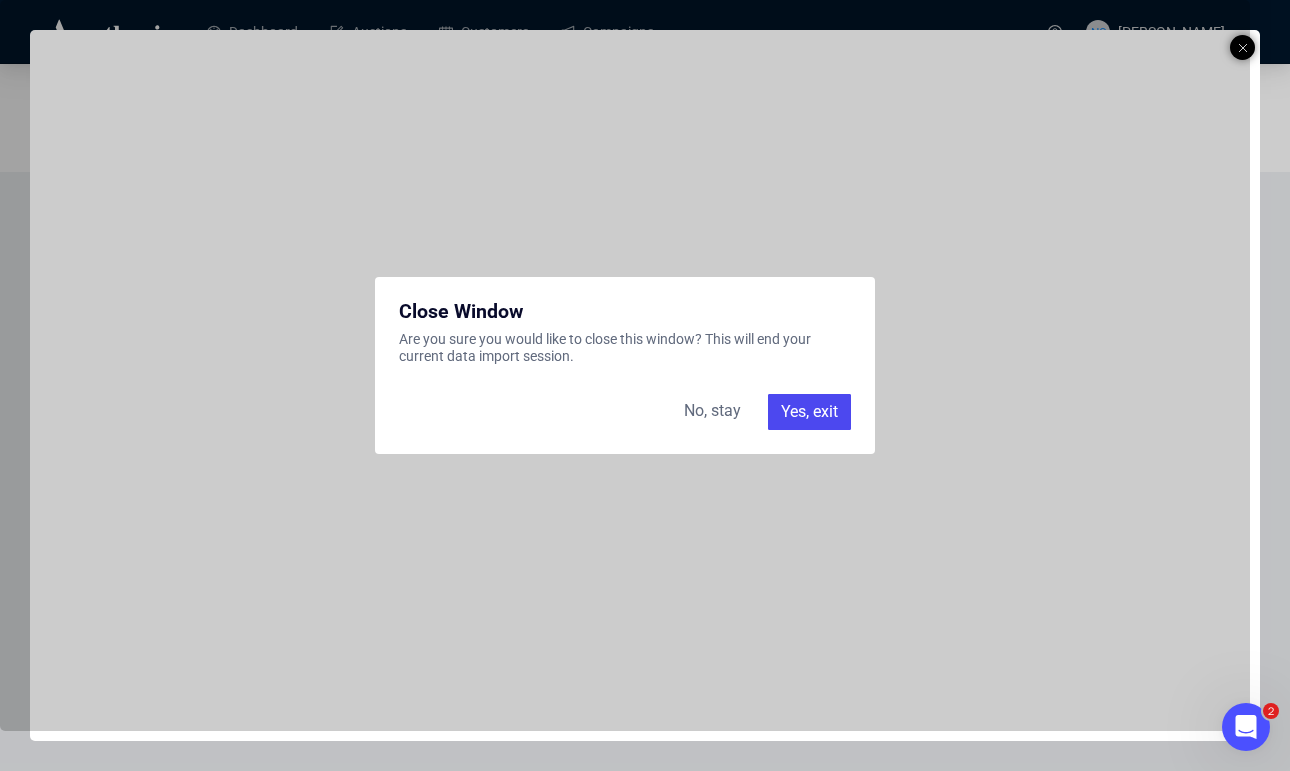 click on "Yes, exit" at bounding box center [809, 412] 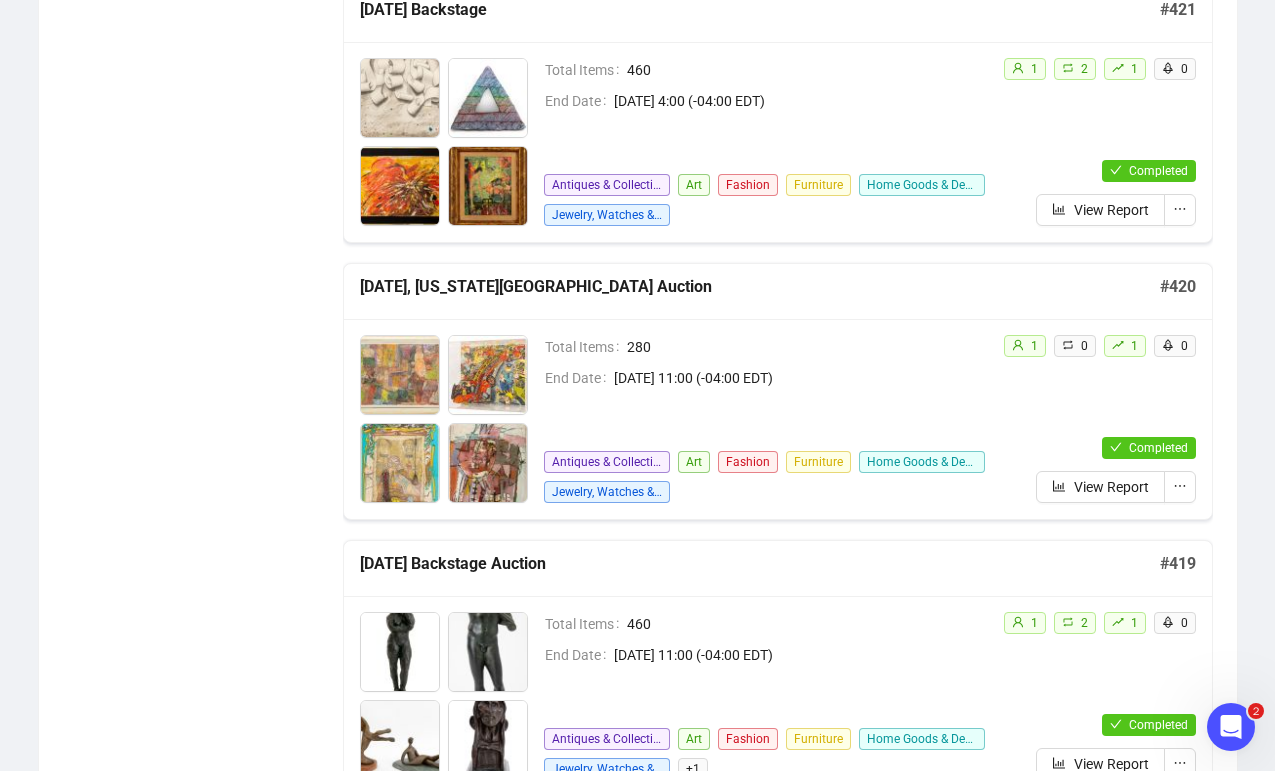 scroll, scrollTop: 1394, scrollLeft: 0, axis: vertical 